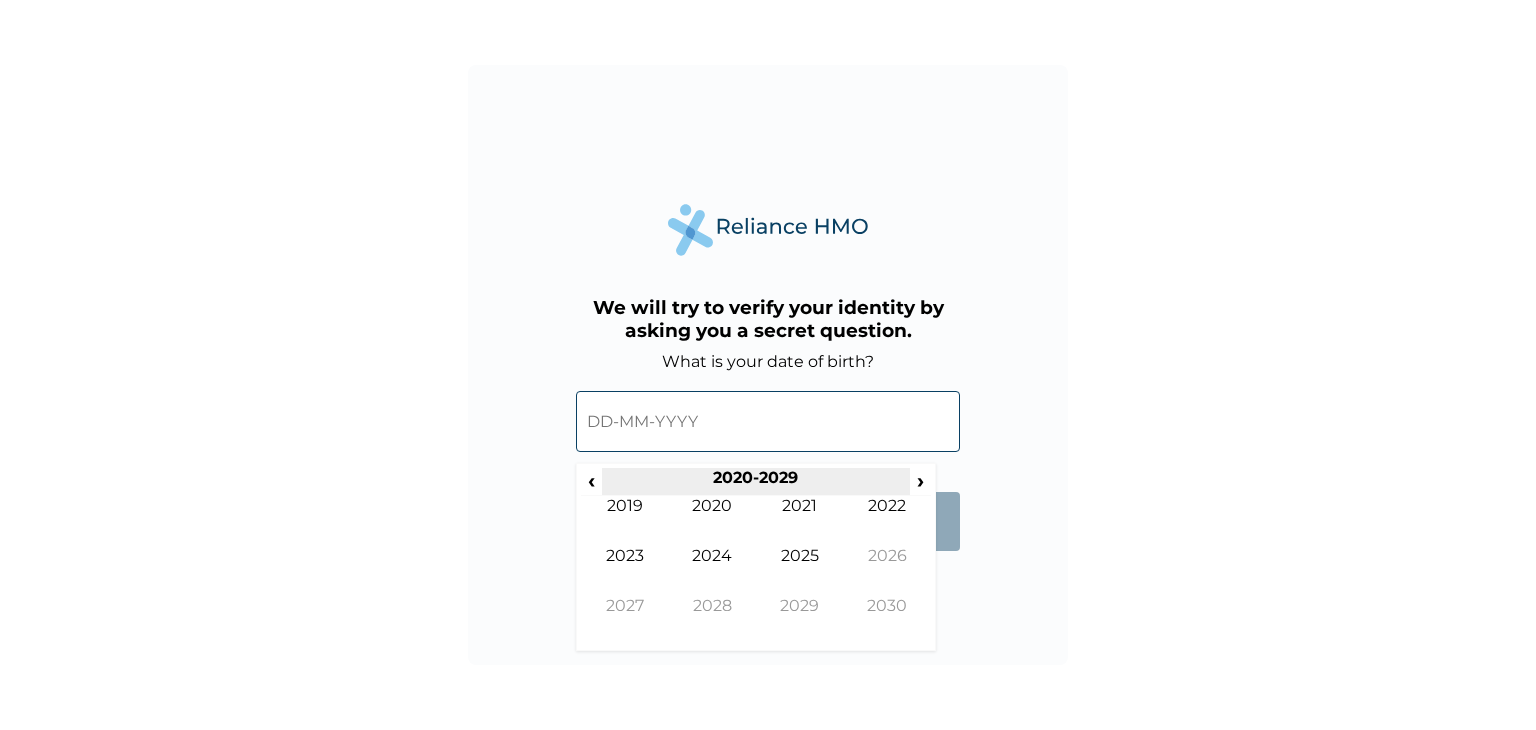 scroll, scrollTop: 0, scrollLeft: 0, axis: both 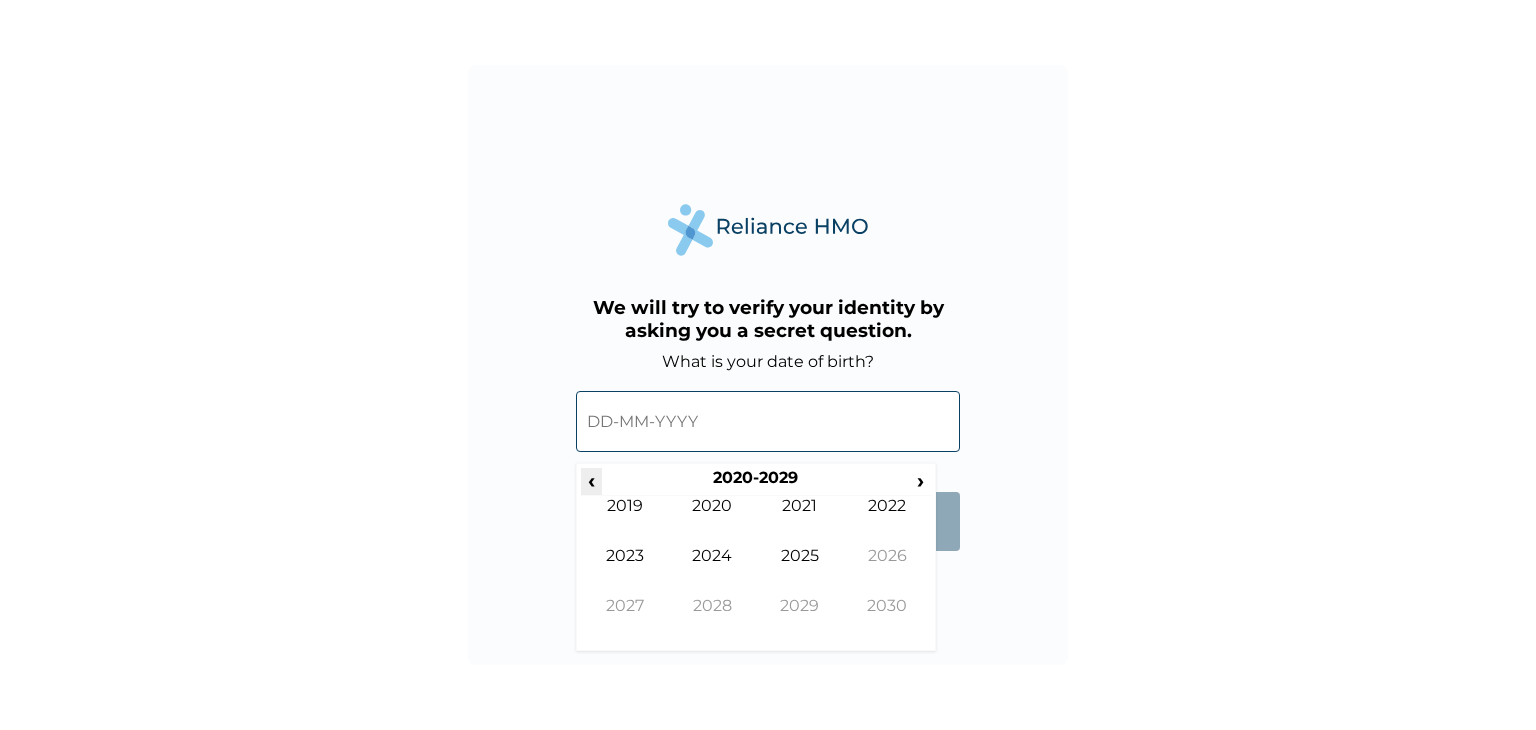 click on "‹" at bounding box center (591, 480) 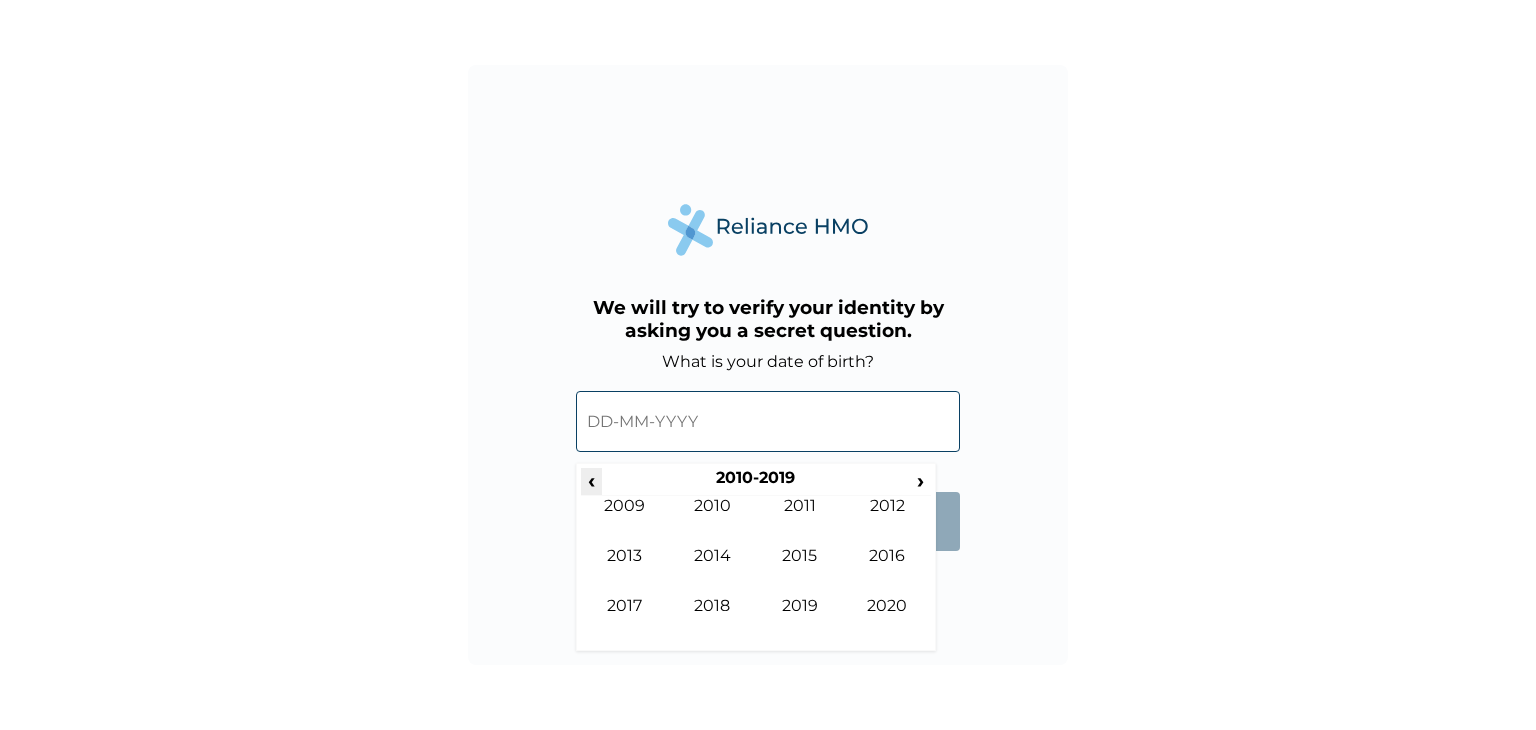 click on "‹" at bounding box center [591, 480] 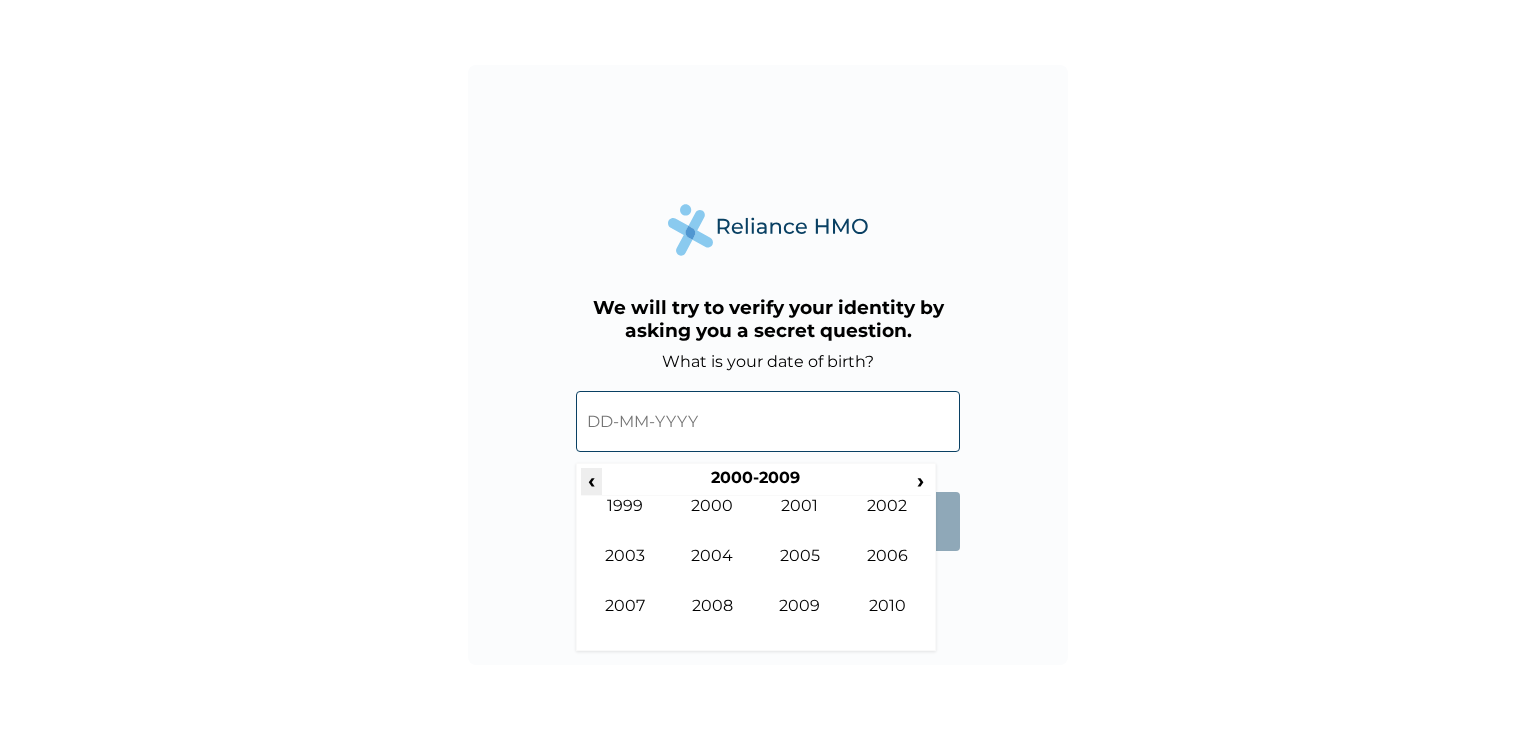 click on "‹" at bounding box center (591, 480) 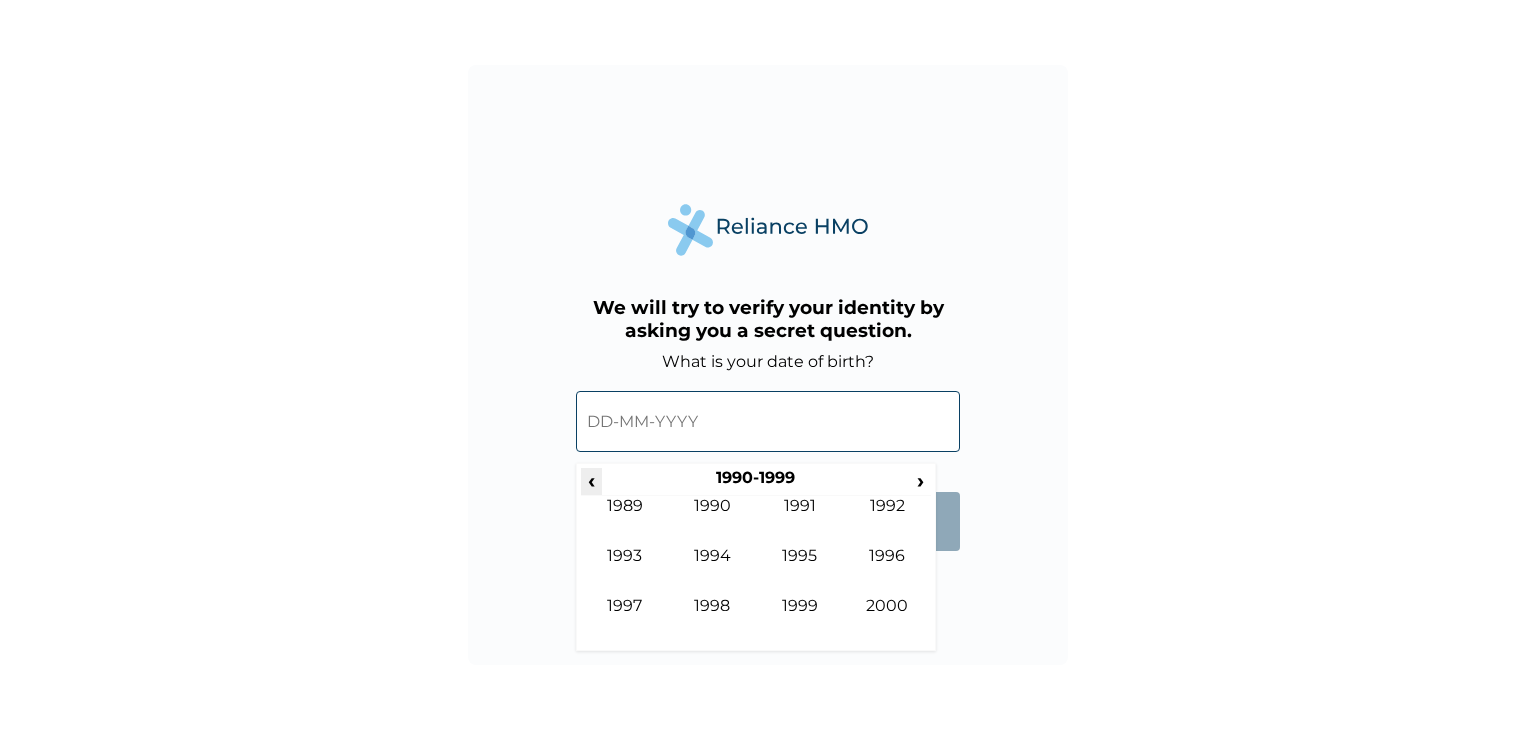 click on "‹" at bounding box center (591, 480) 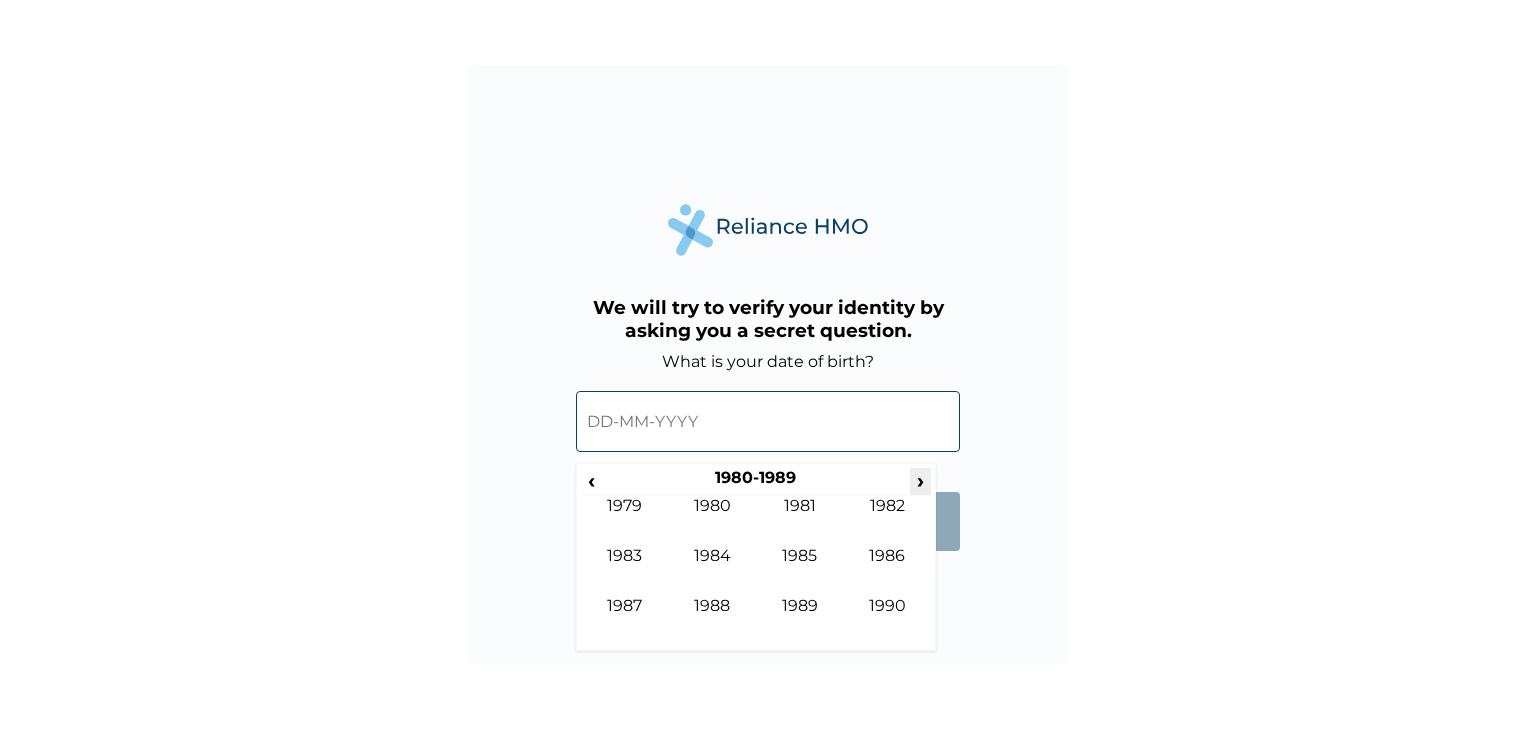 click on "›" at bounding box center [921, 480] 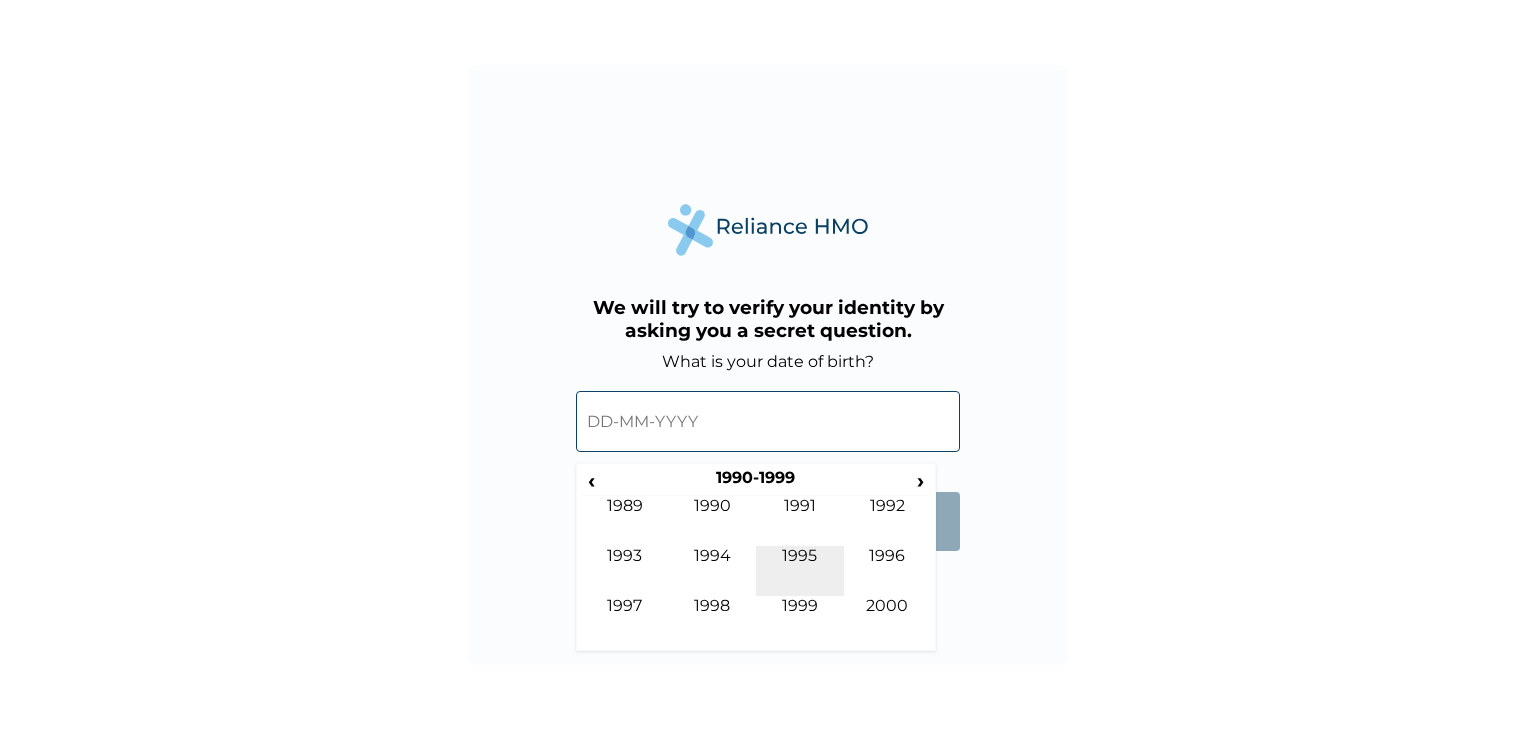 click on "1995" at bounding box center [800, 571] 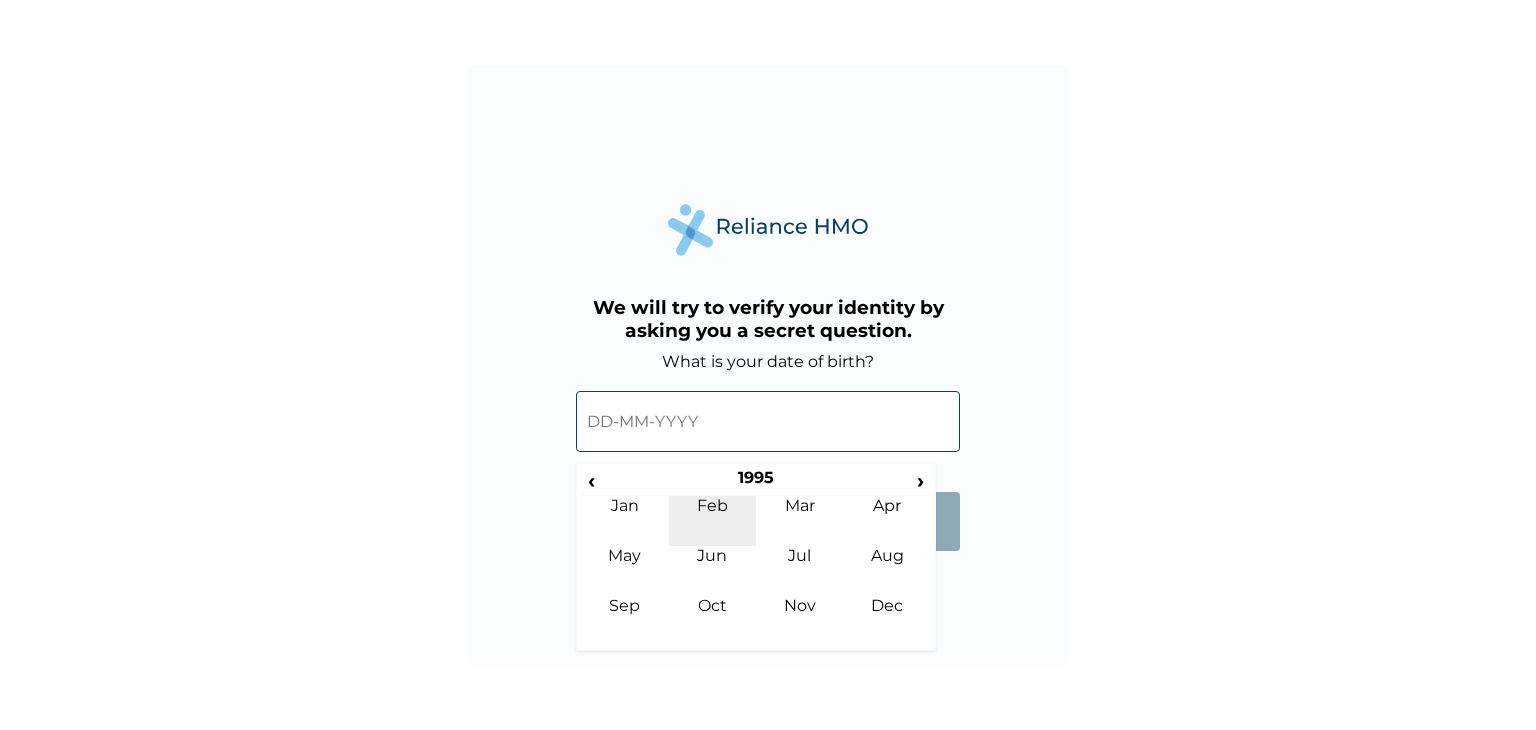 click on "Feb" at bounding box center (713, 521) 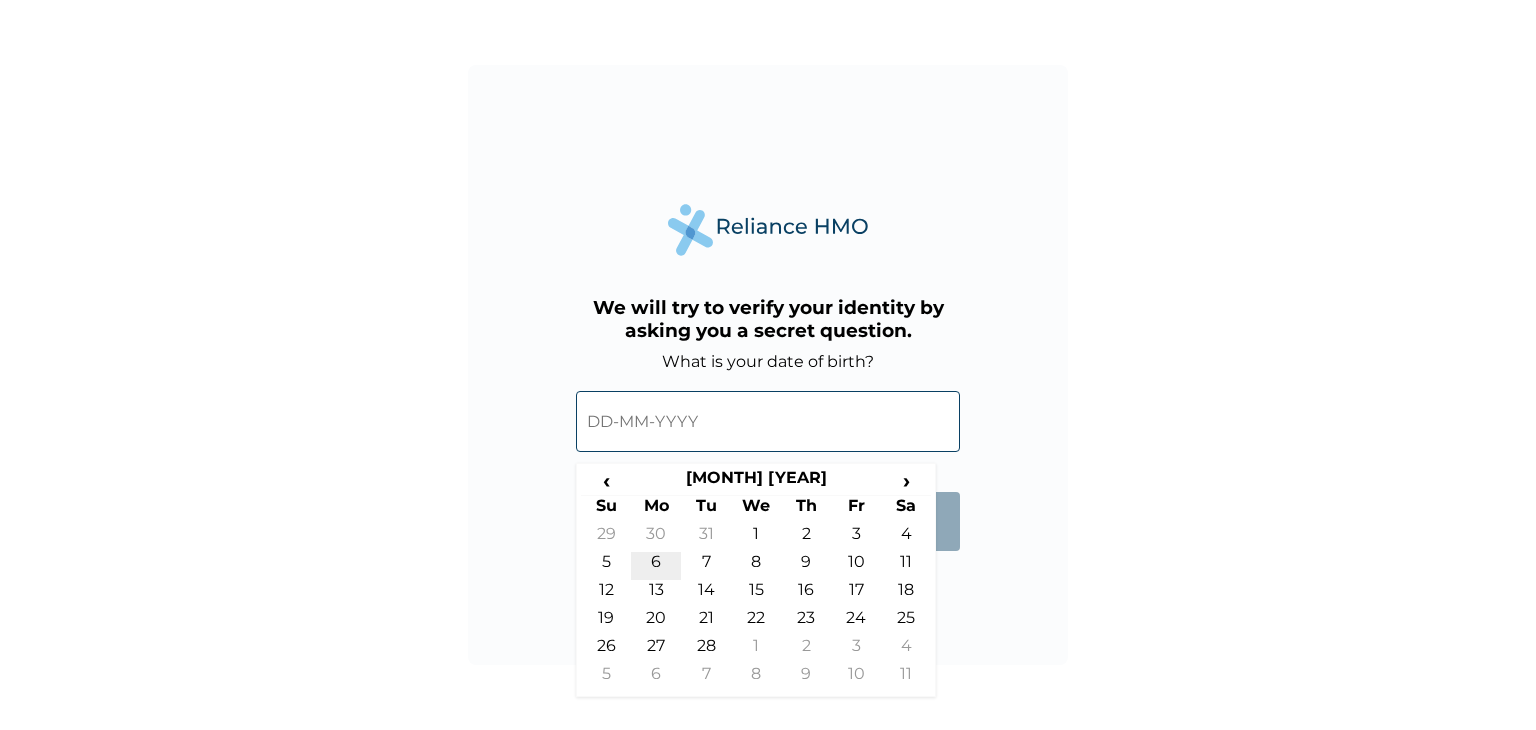 click on "6" at bounding box center [656, 566] 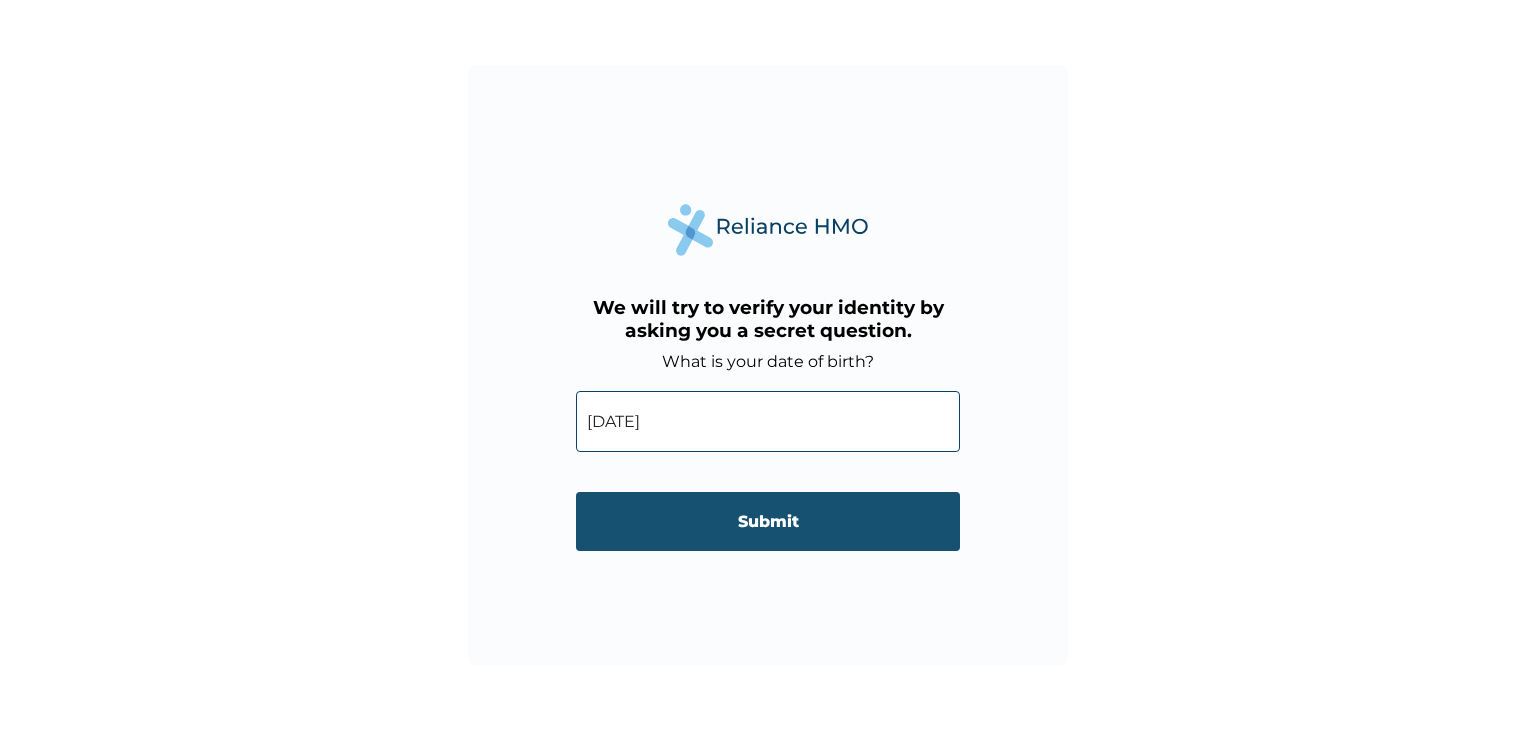 click on "Submit" at bounding box center [768, 521] 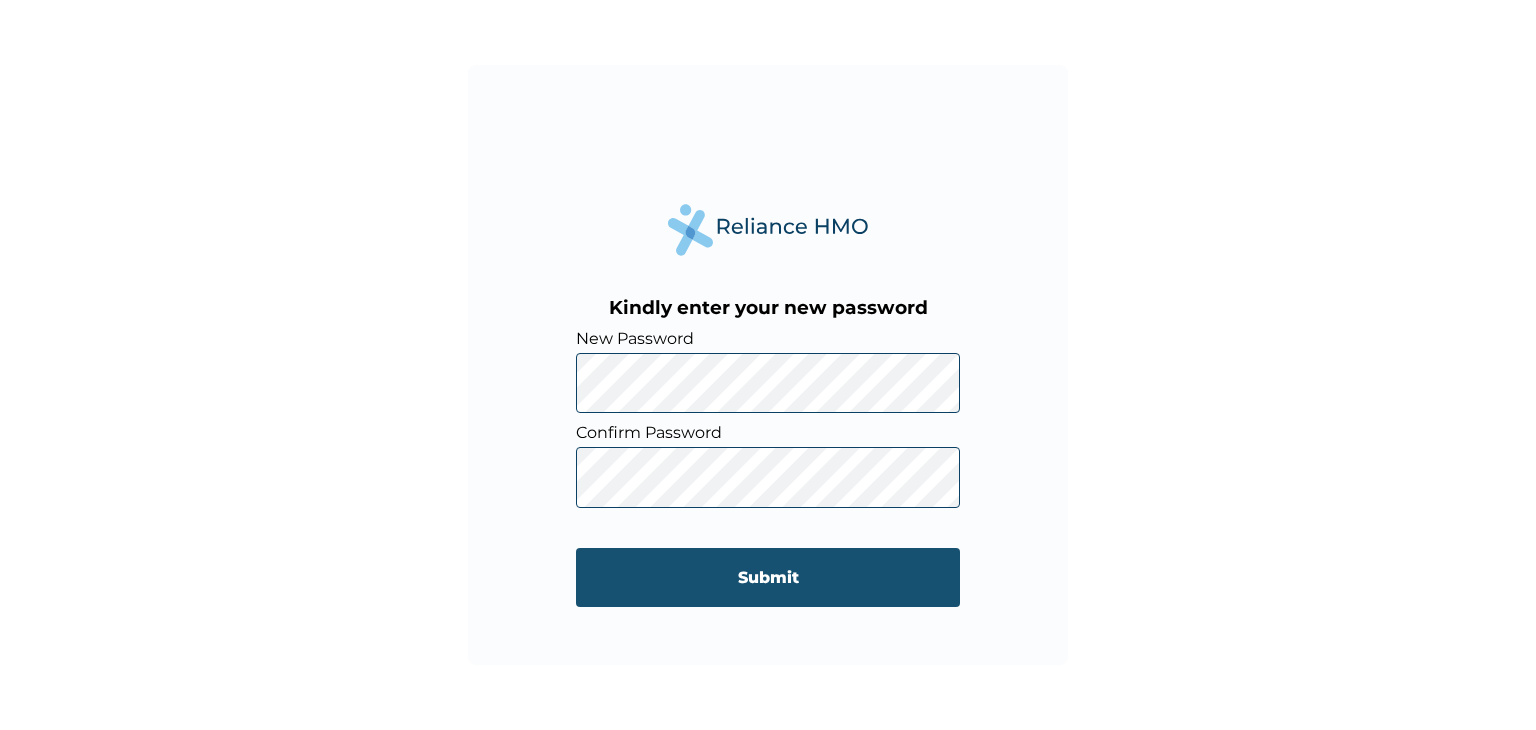 click on "Submit" at bounding box center [768, 577] 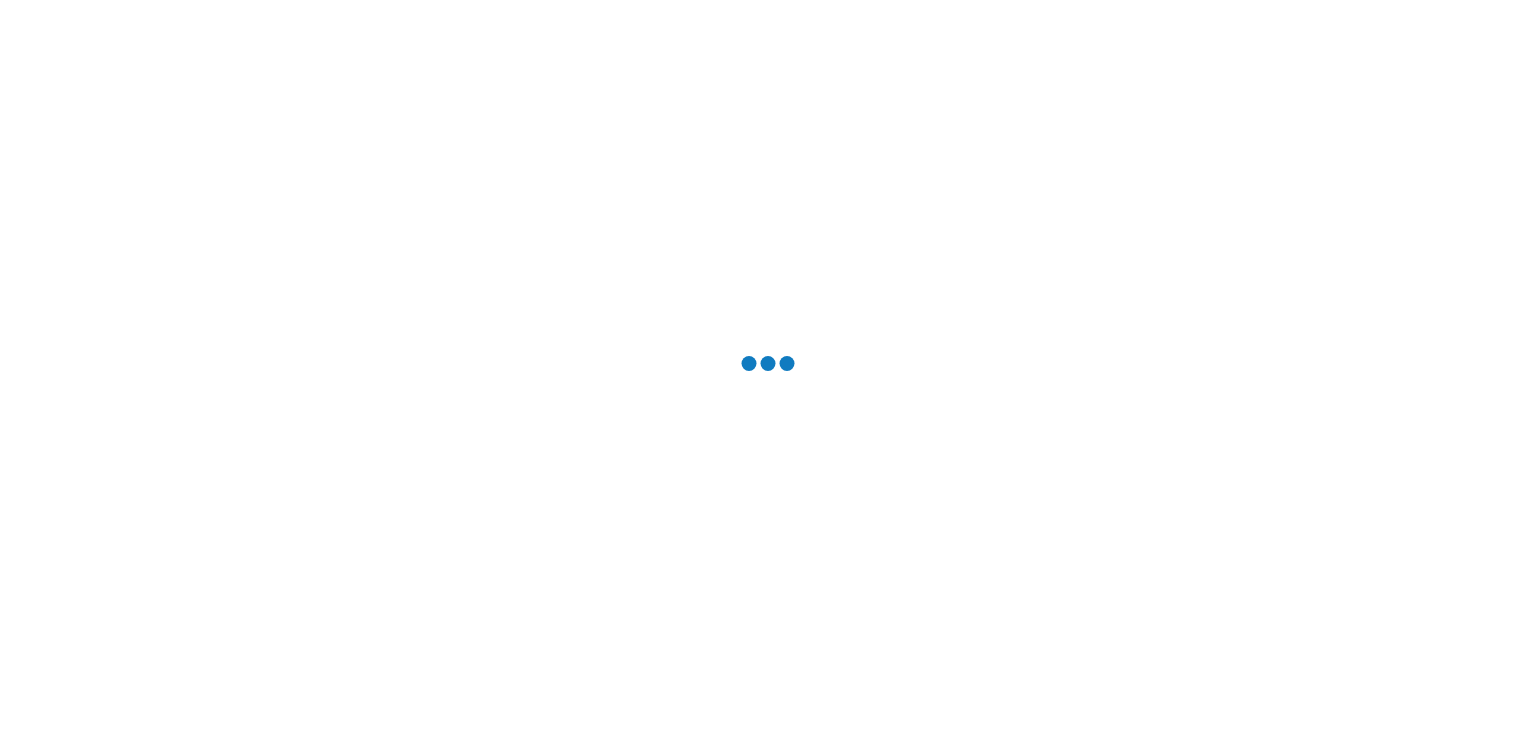 scroll, scrollTop: 0, scrollLeft: 0, axis: both 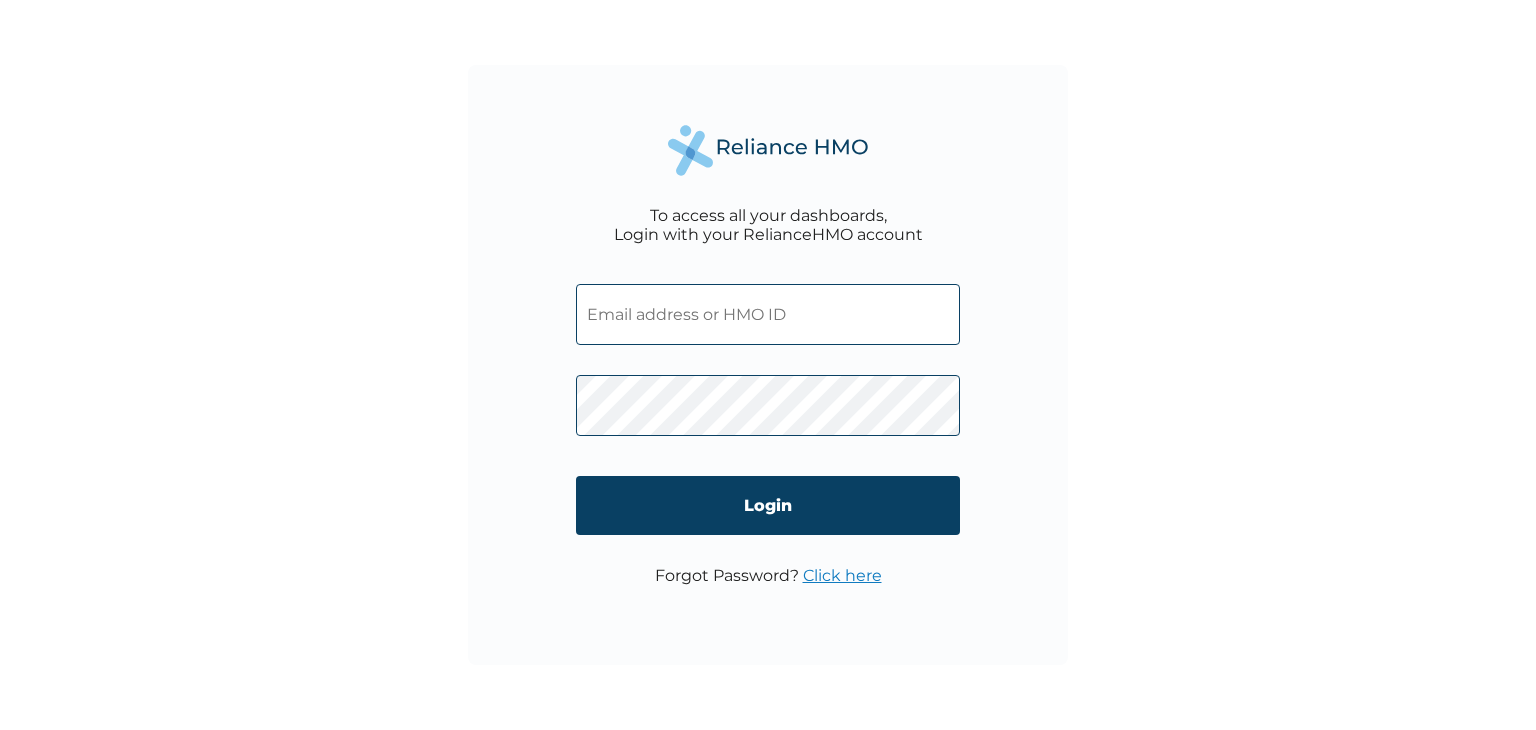 click at bounding box center [768, 314] 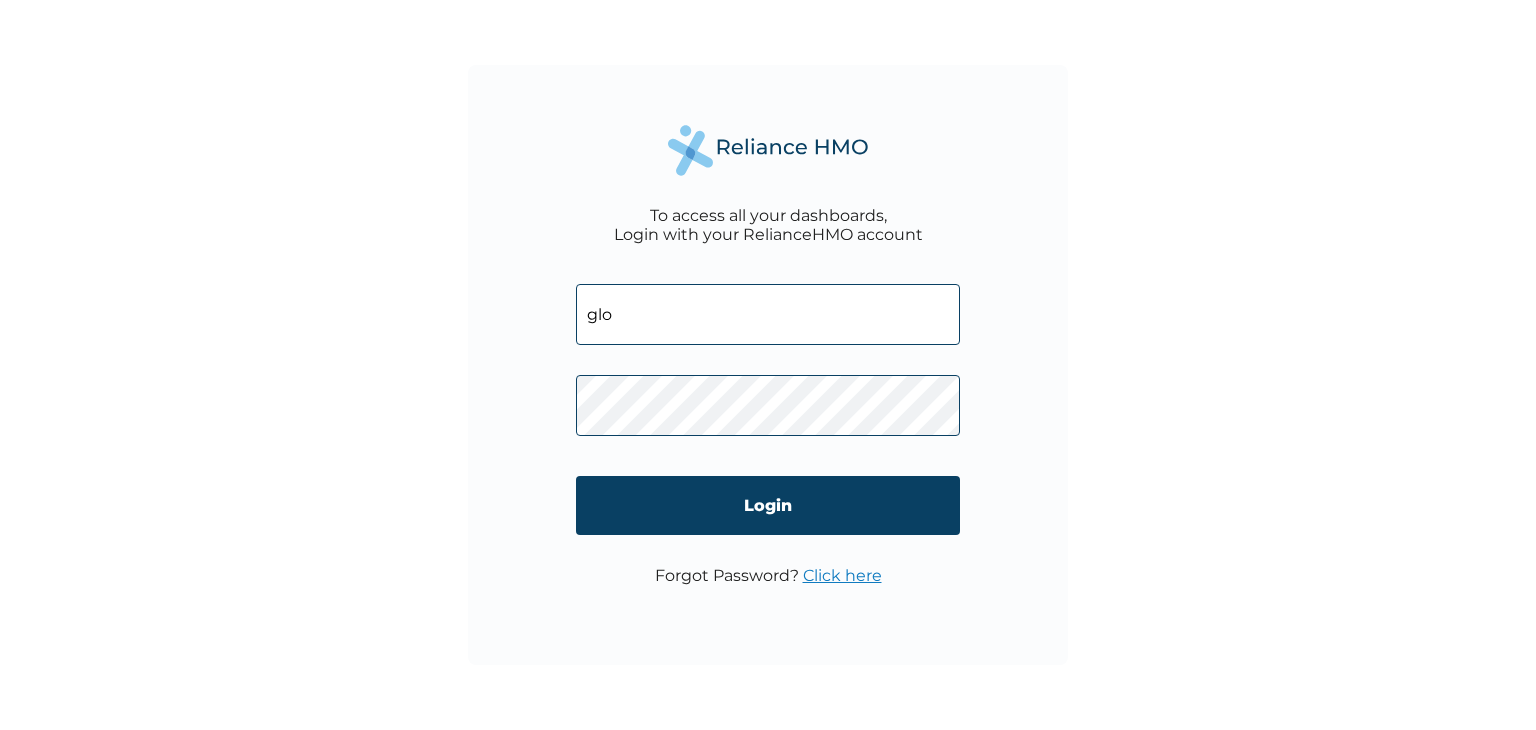 type on "gloria.ngbea@jumia.com" 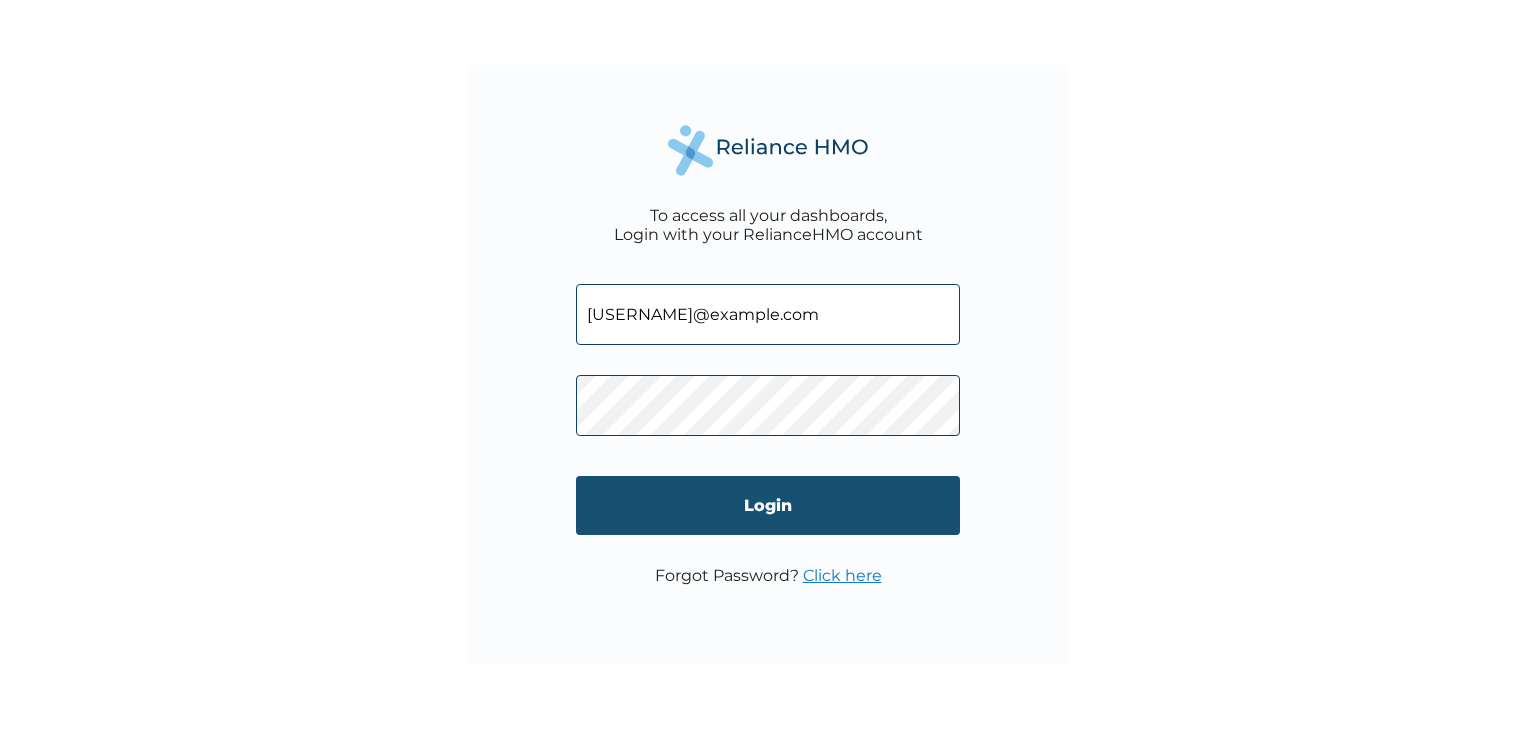 click on "Login" at bounding box center [768, 505] 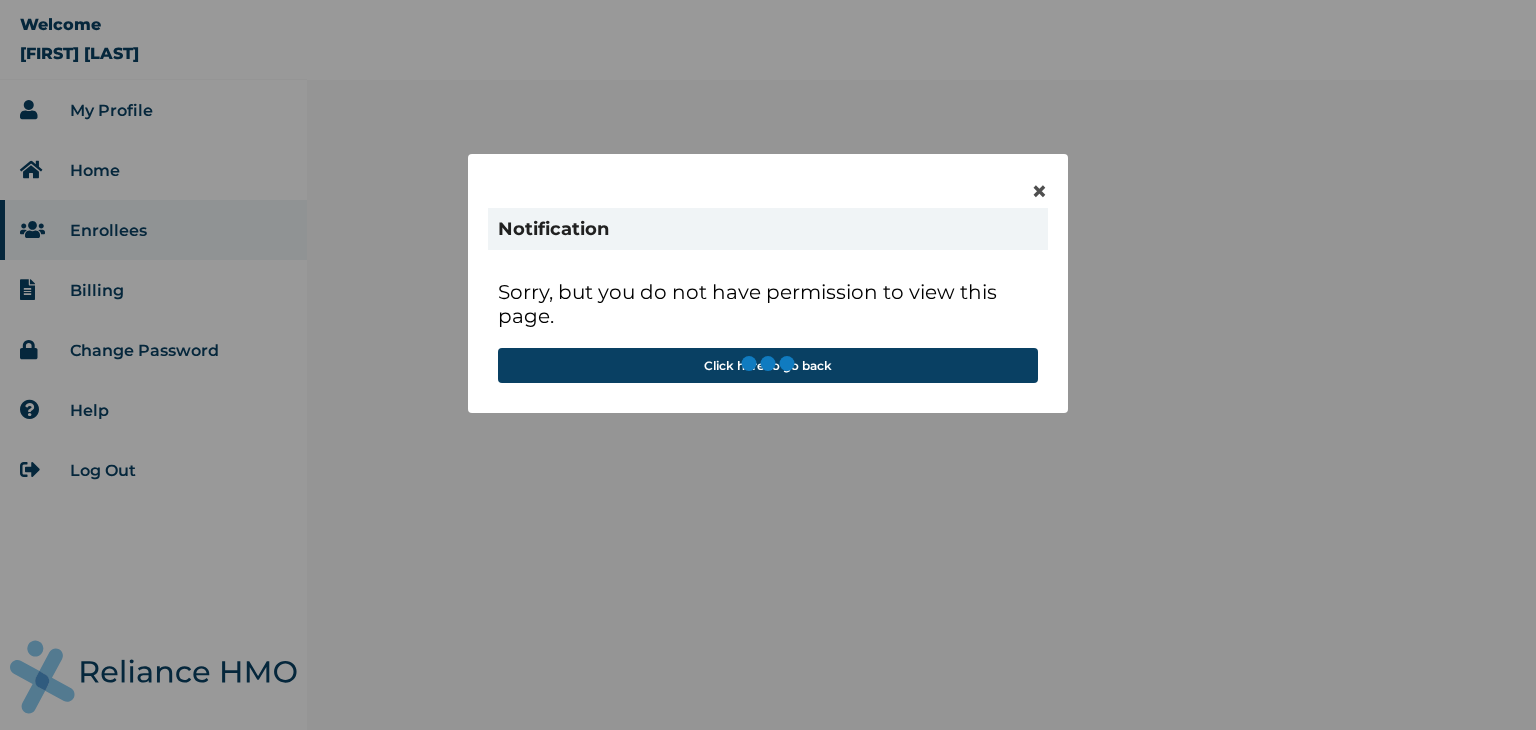 scroll, scrollTop: 0, scrollLeft: 0, axis: both 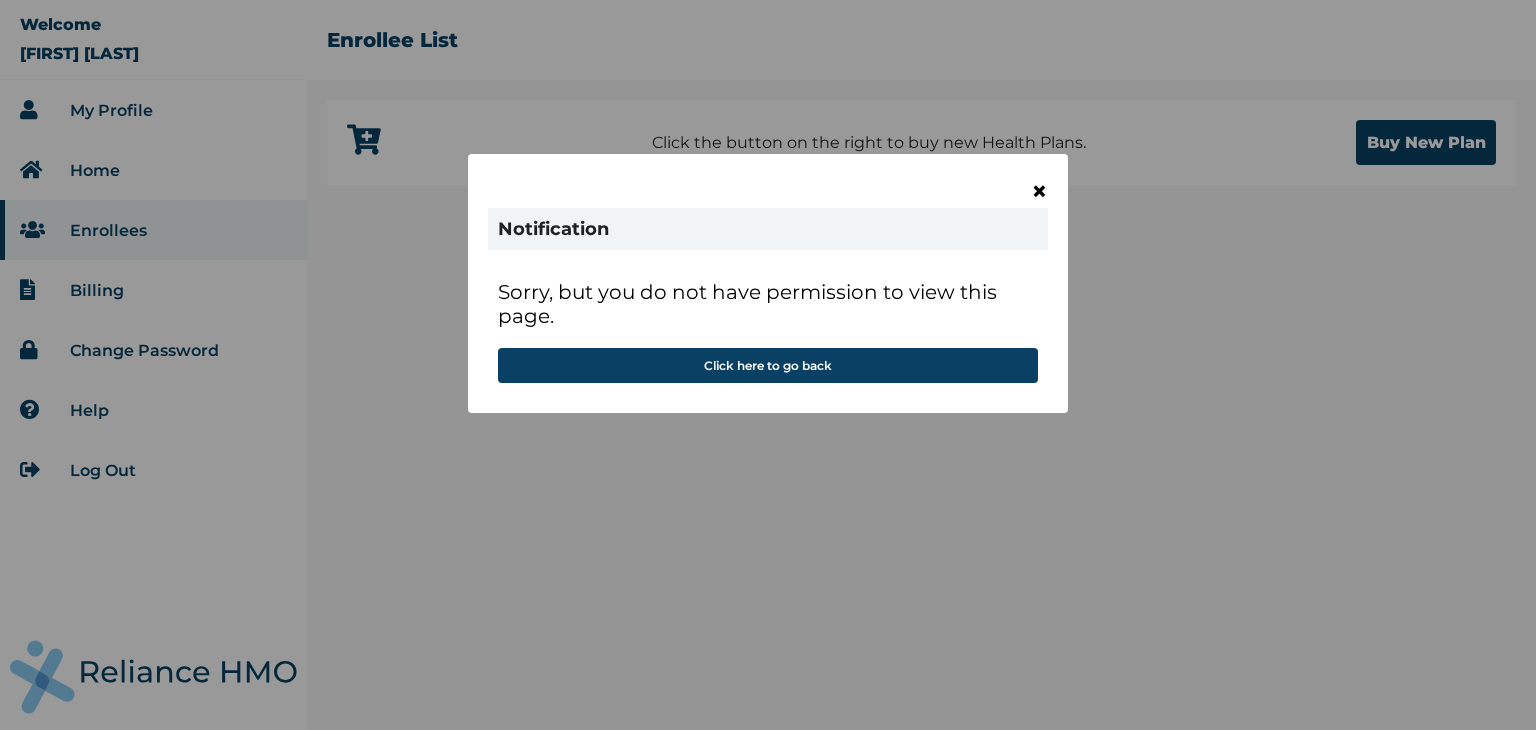 click on "×" at bounding box center (1039, 191) 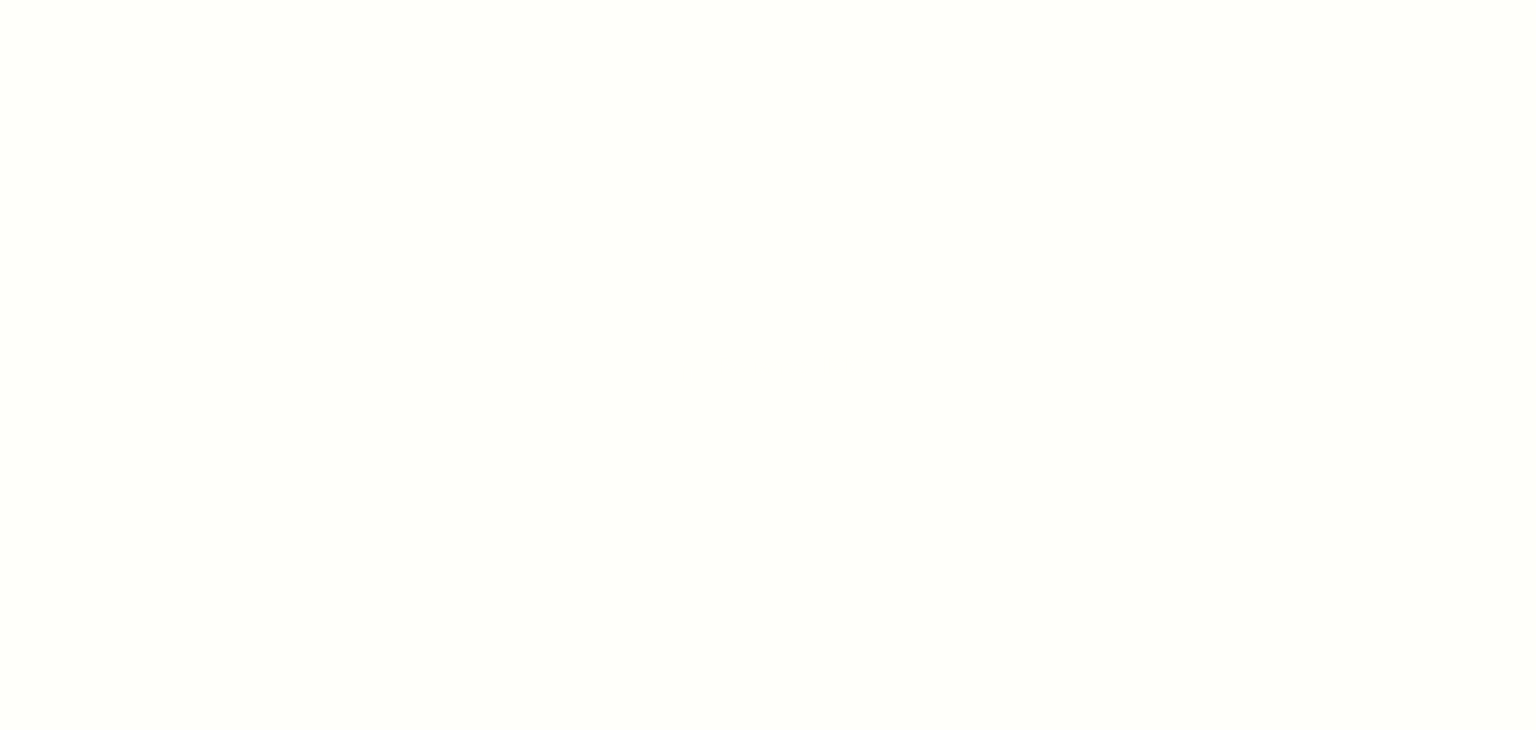 scroll, scrollTop: 0, scrollLeft: 0, axis: both 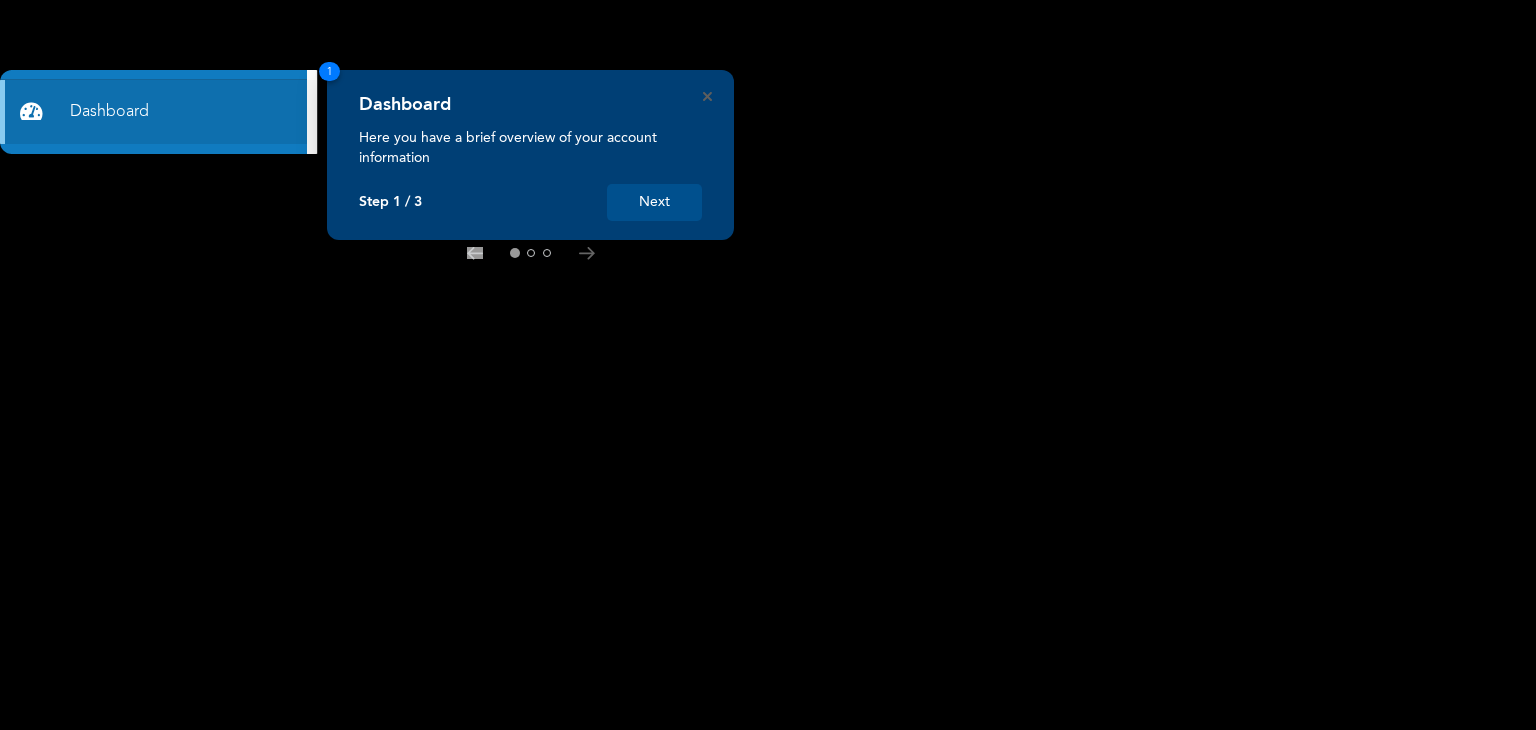 click on "Next" at bounding box center (654, 202) 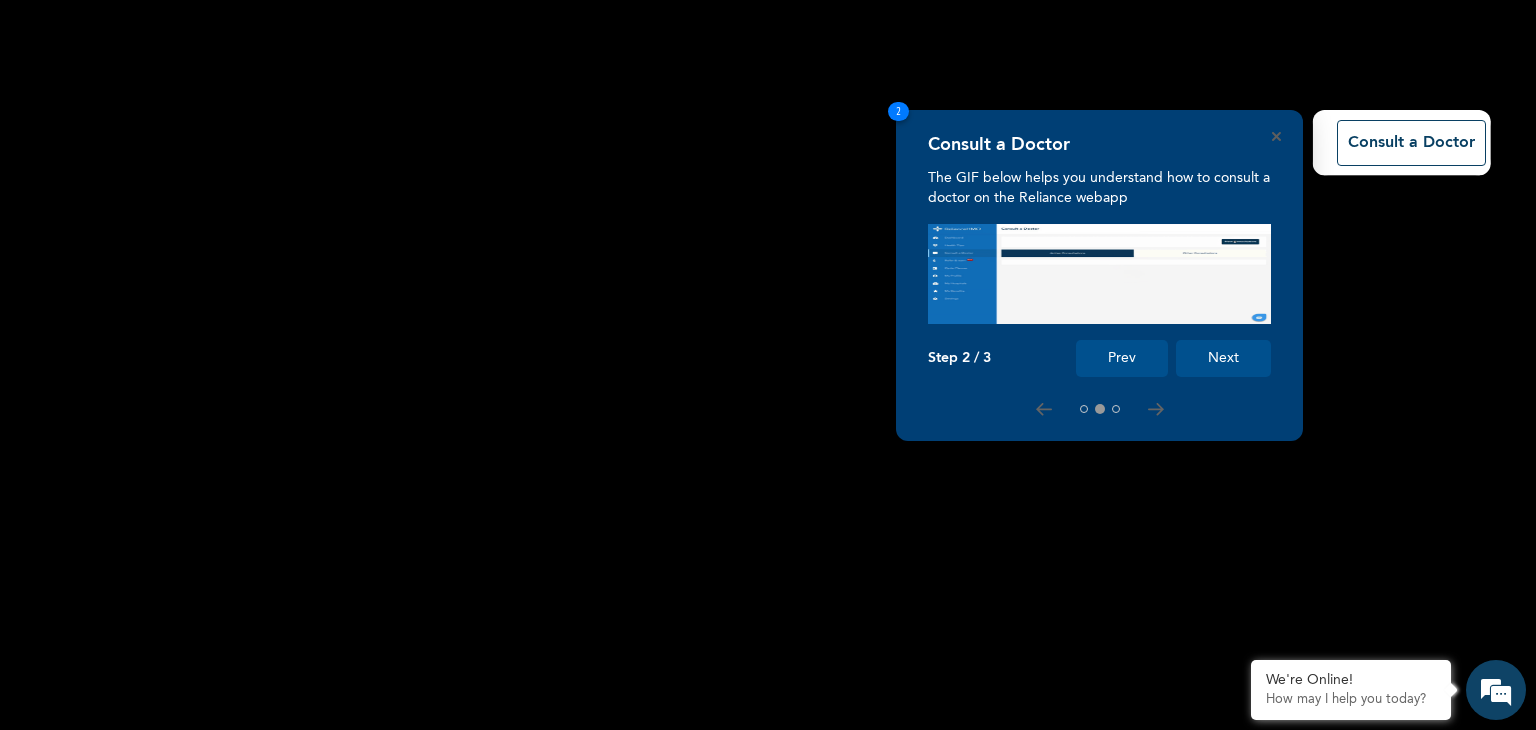 click on "Next" at bounding box center [1223, 358] 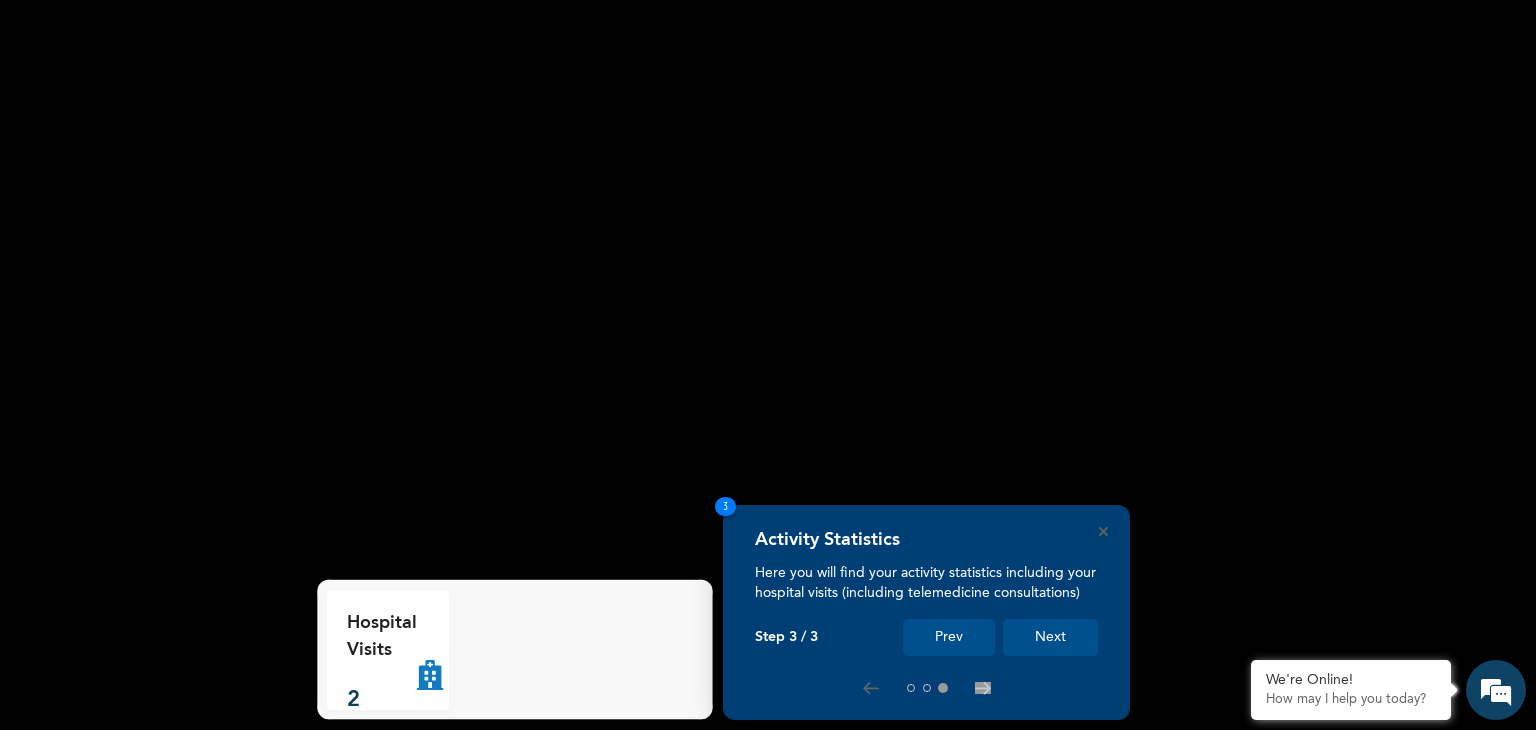 click on "Next" at bounding box center (1050, 637) 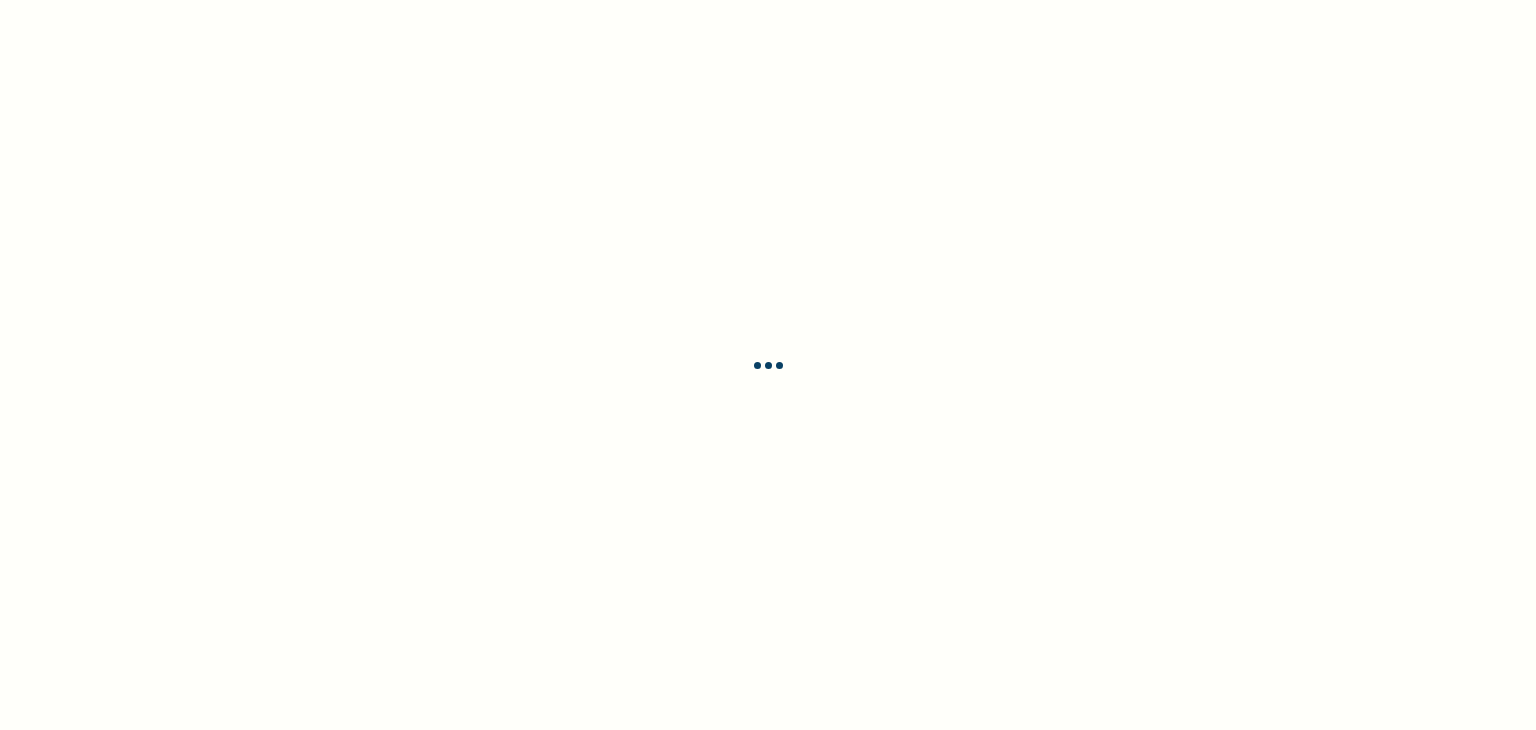 scroll, scrollTop: 0, scrollLeft: 0, axis: both 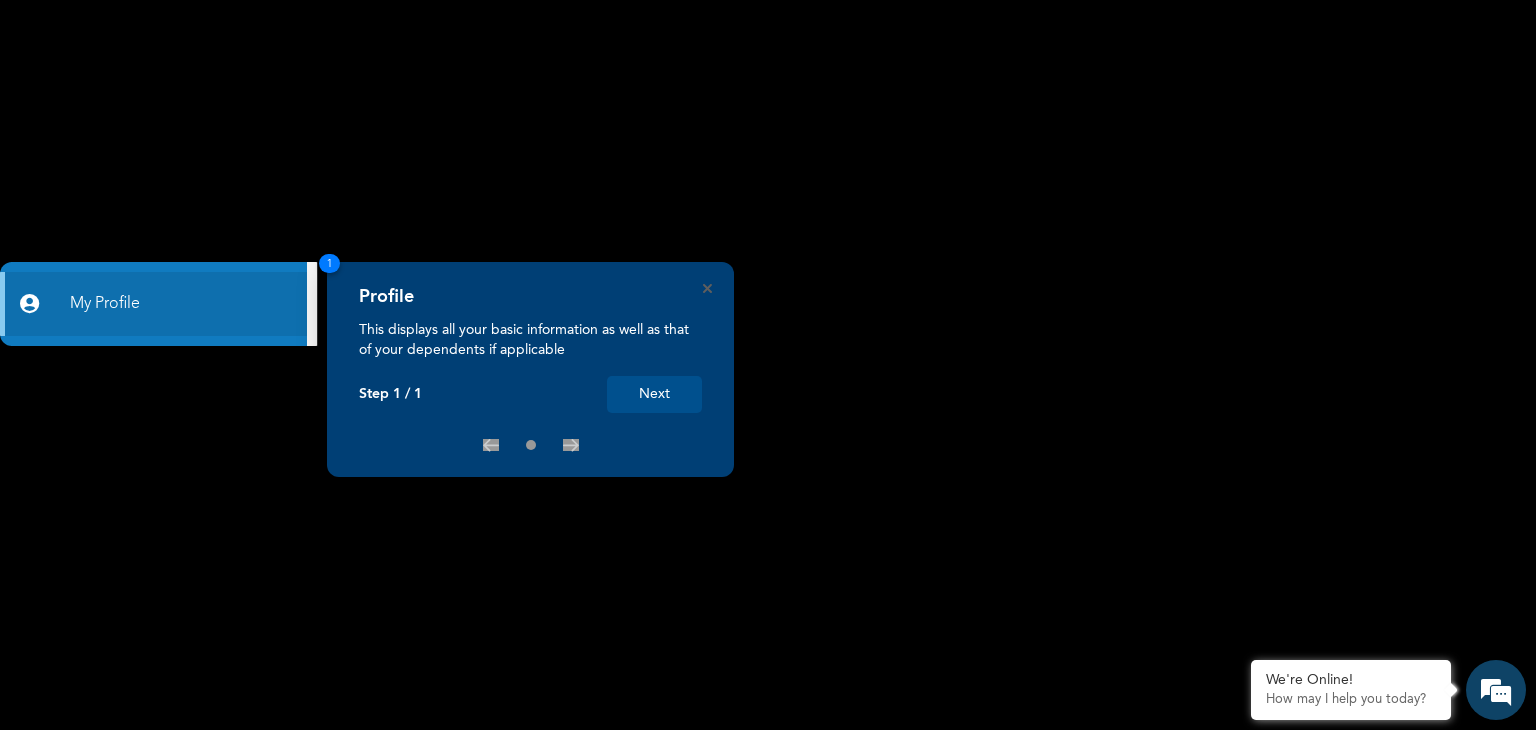 click on "Next" at bounding box center (654, 394) 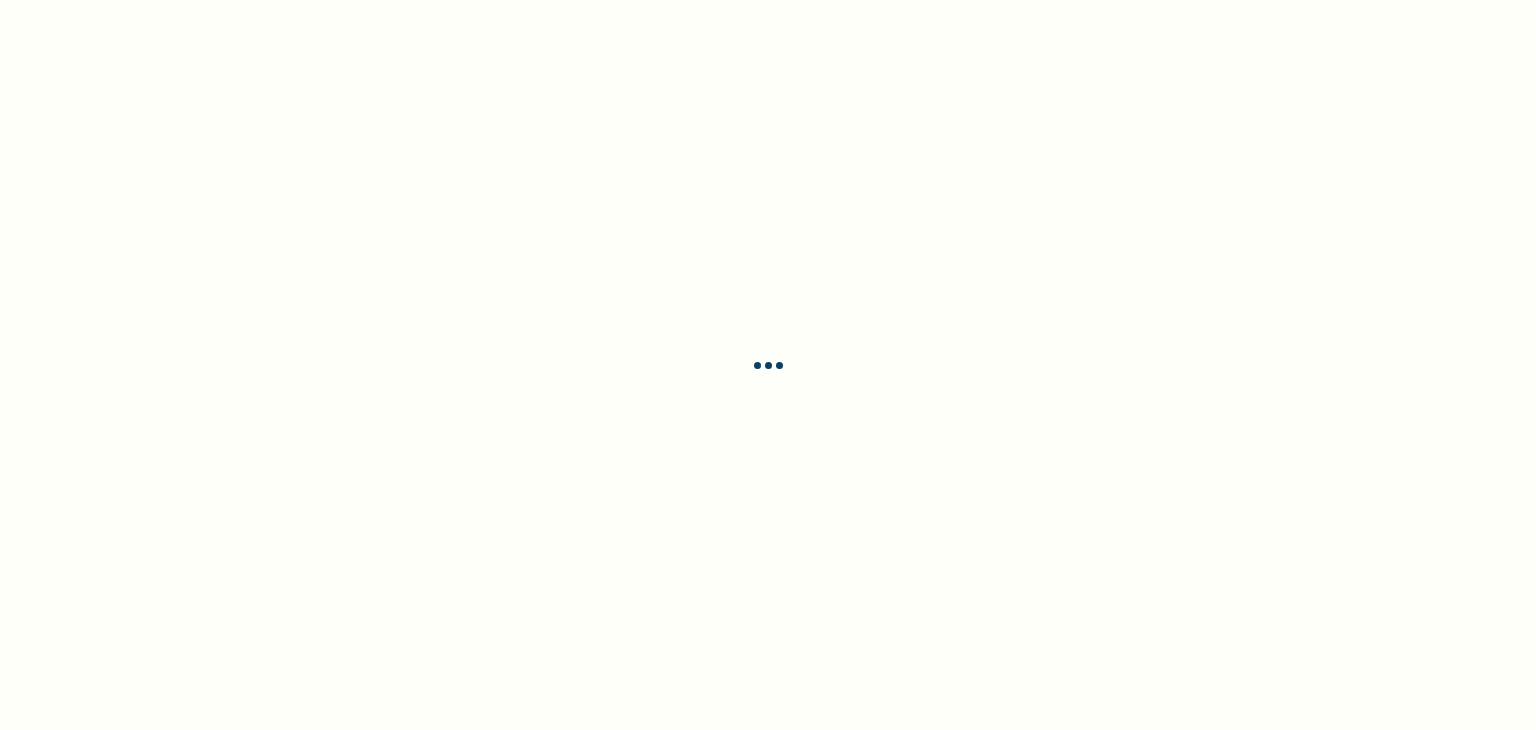 scroll, scrollTop: 0, scrollLeft: 0, axis: both 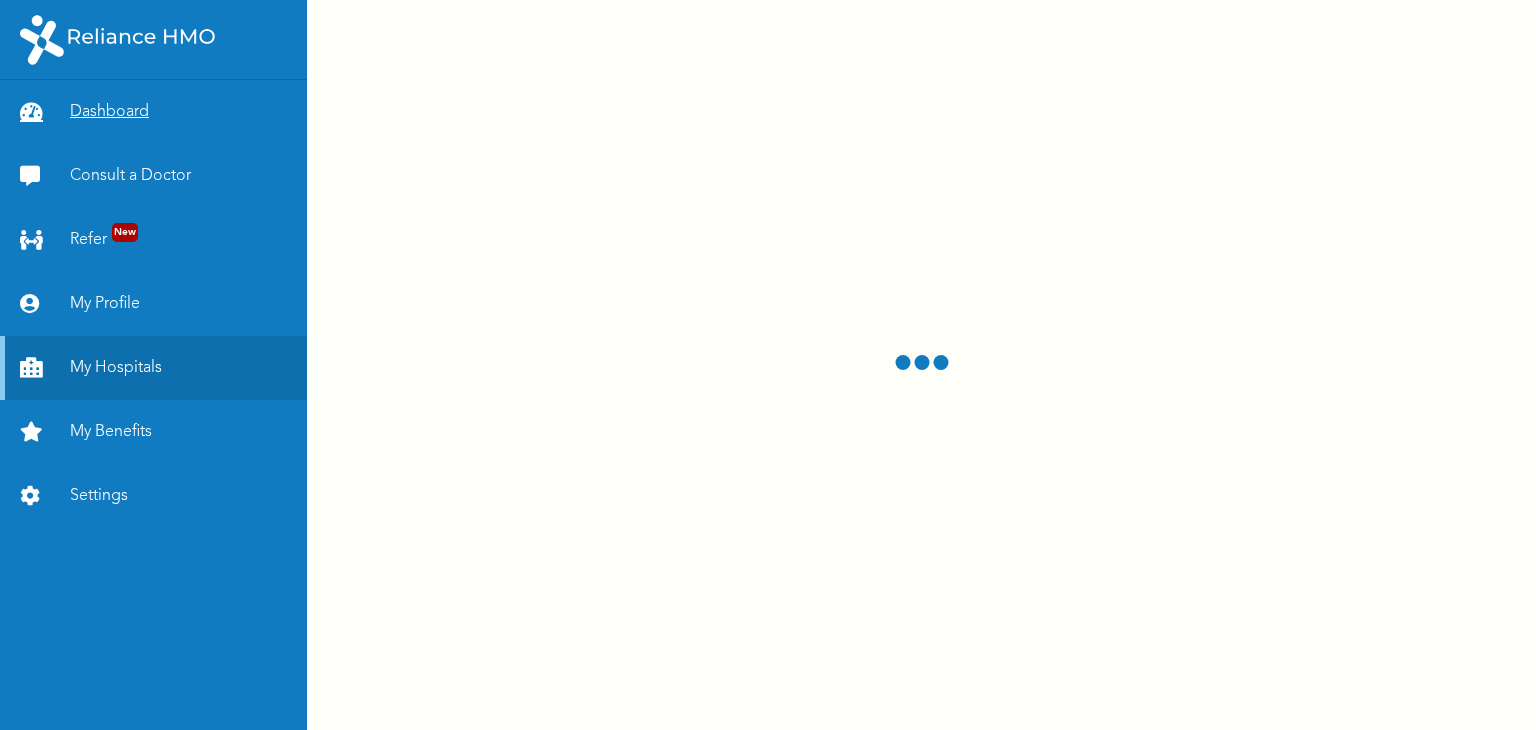 click on "Dashboard" at bounding box center (153, 112) 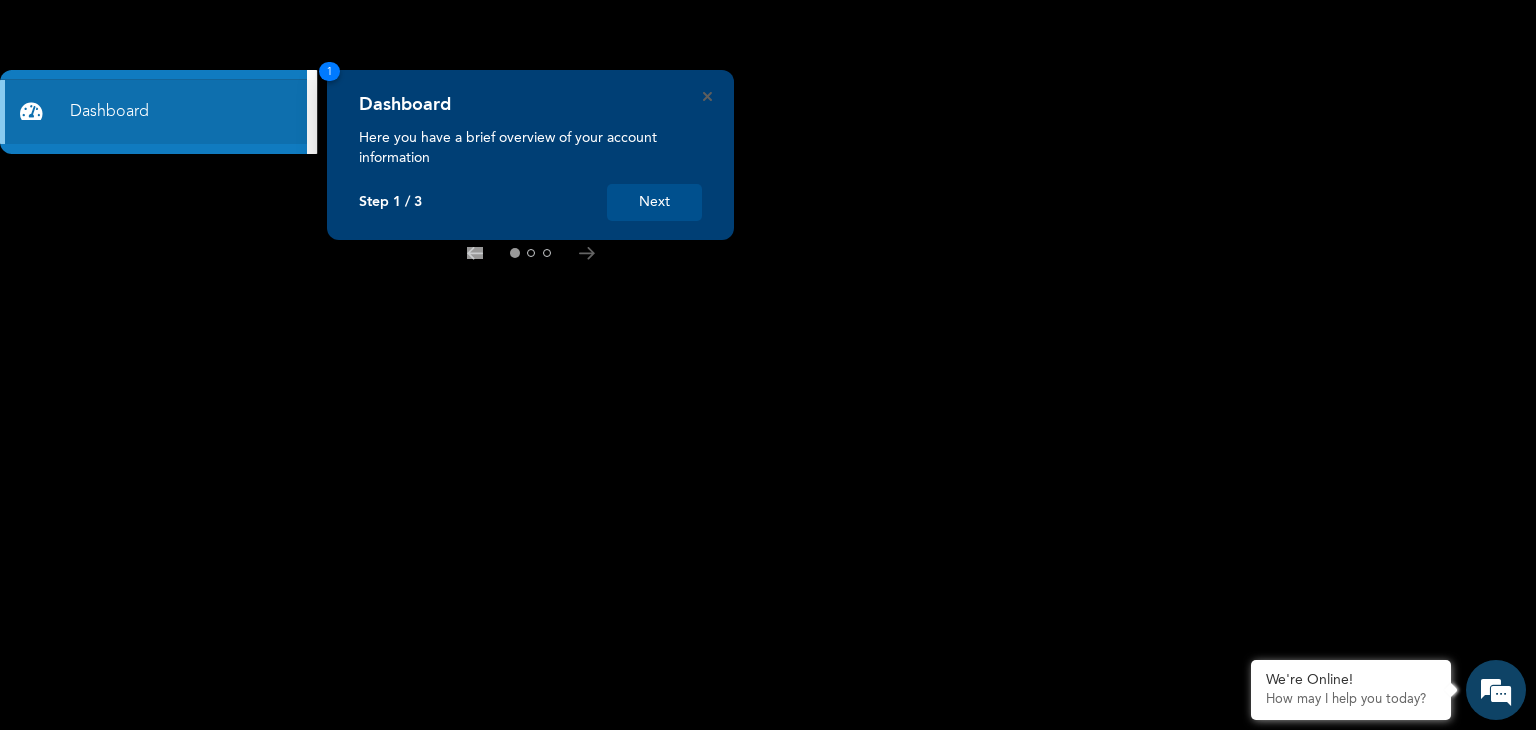 click on "Next" at bounding box center [654, 202] 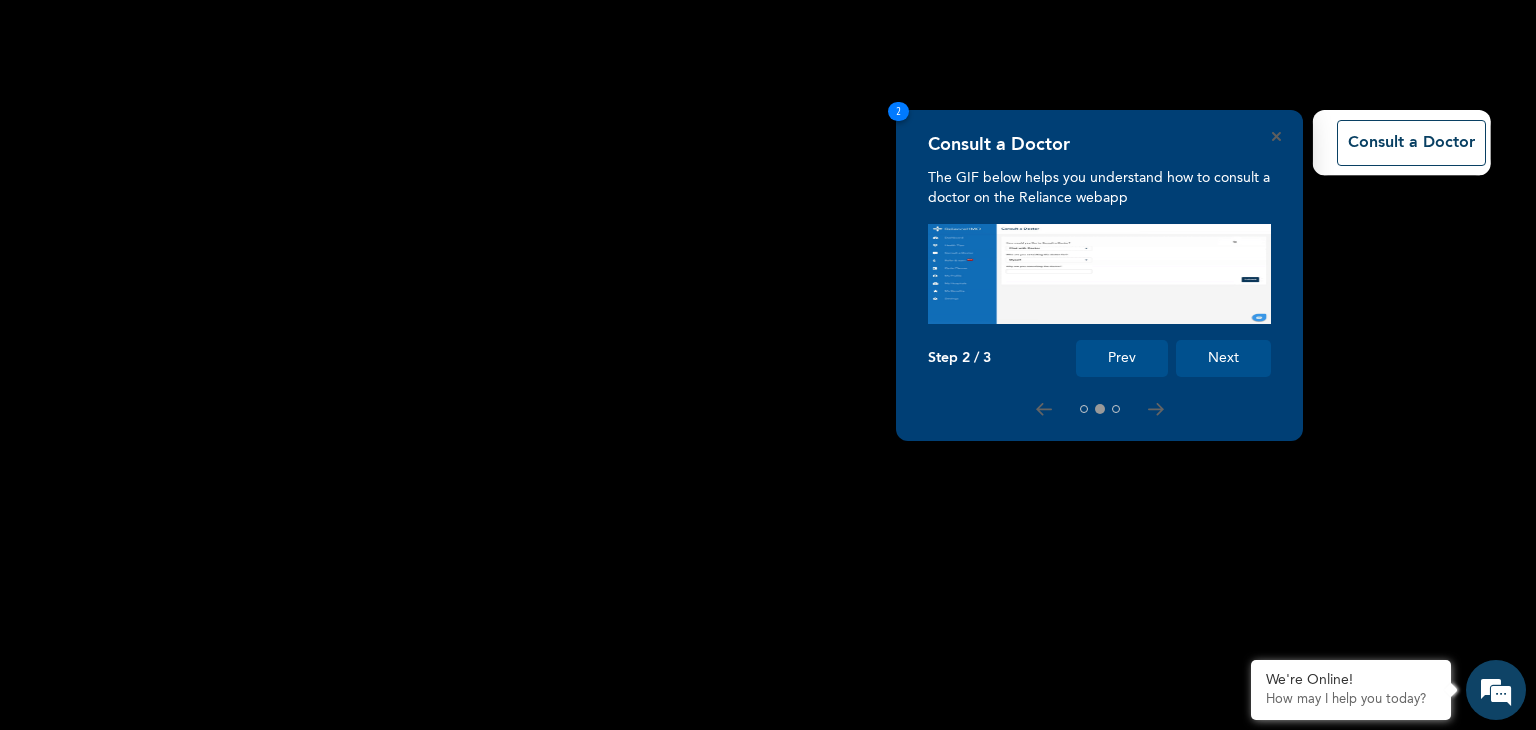 click on "Next" at bounding box center [1223, 358] 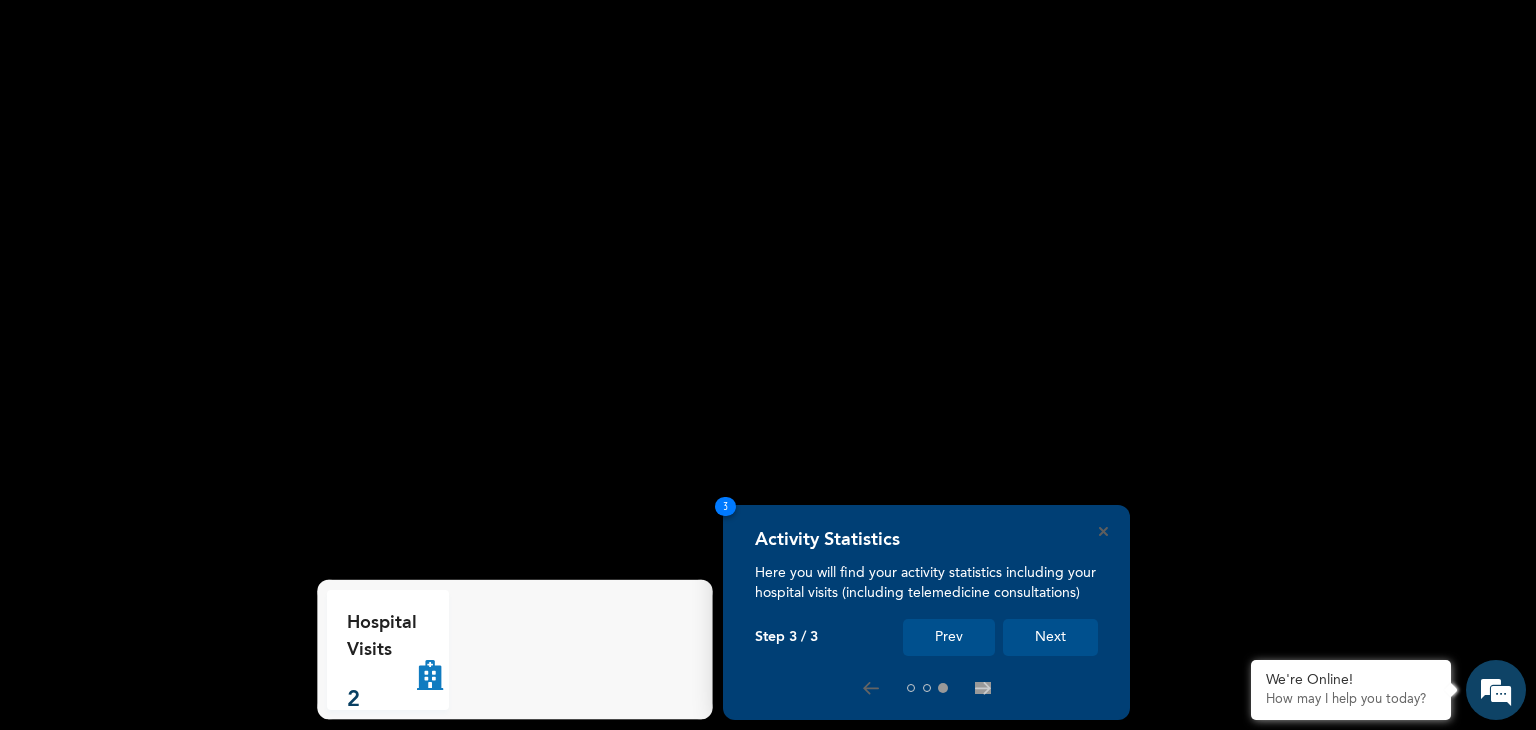 click on "Next" at bounding box center [1050, 637] 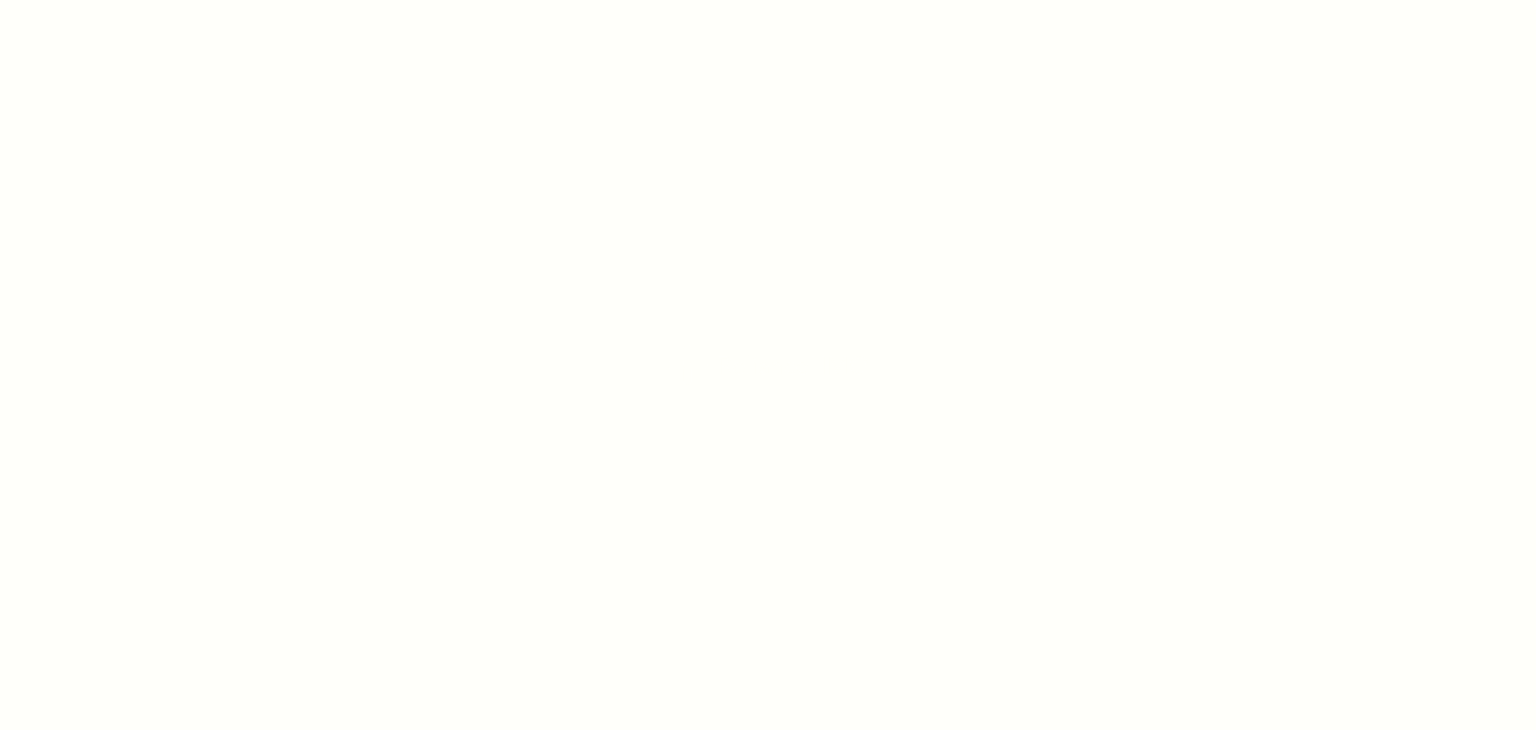 scroll, scrollTop: 0, scrollLeft: 0, axis: both 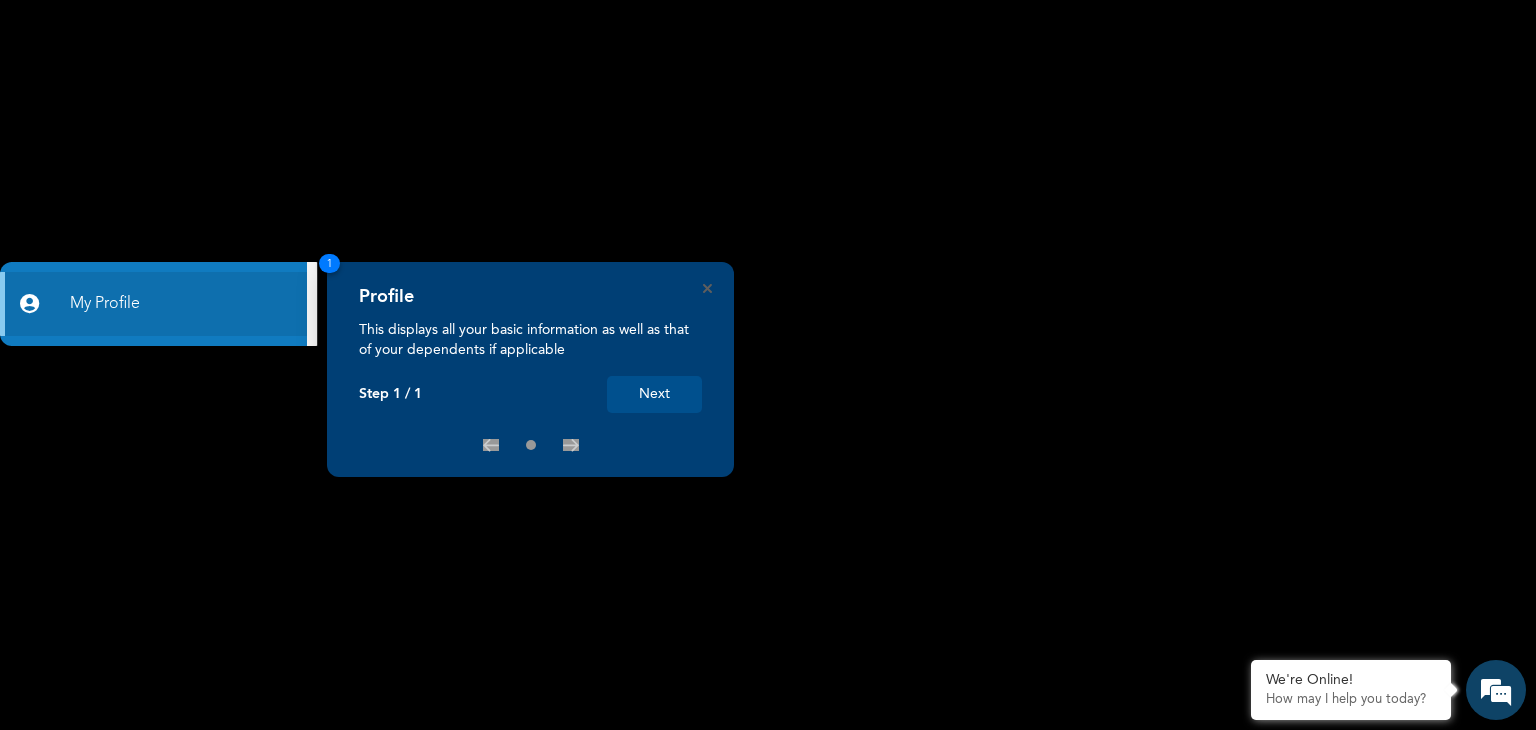 click on "Next" at bounding box center [654, 394] 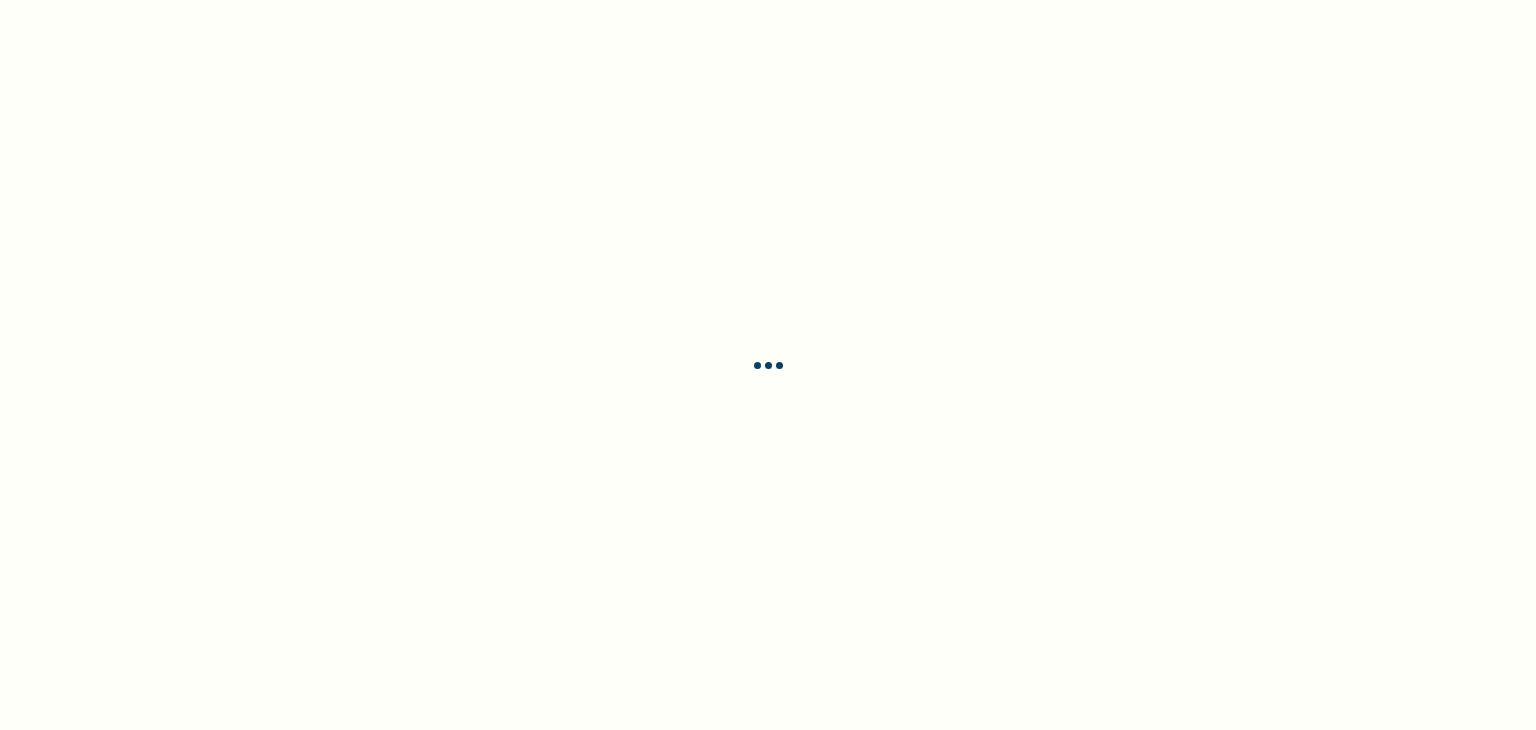 scroll, scrollTop: 0, scrollLeft: 0, axis: both 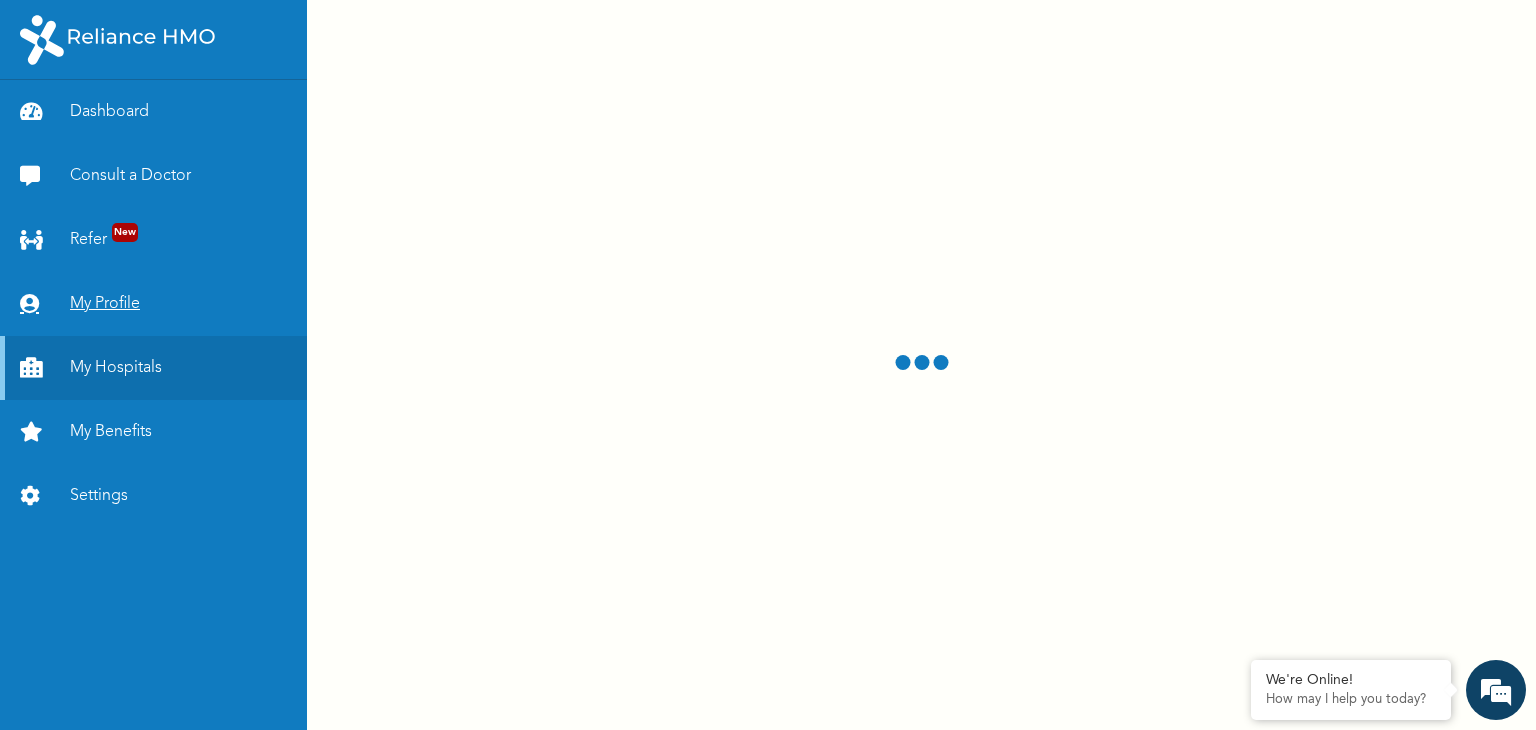 click on "My Profile" at bounding box center (153, 304) 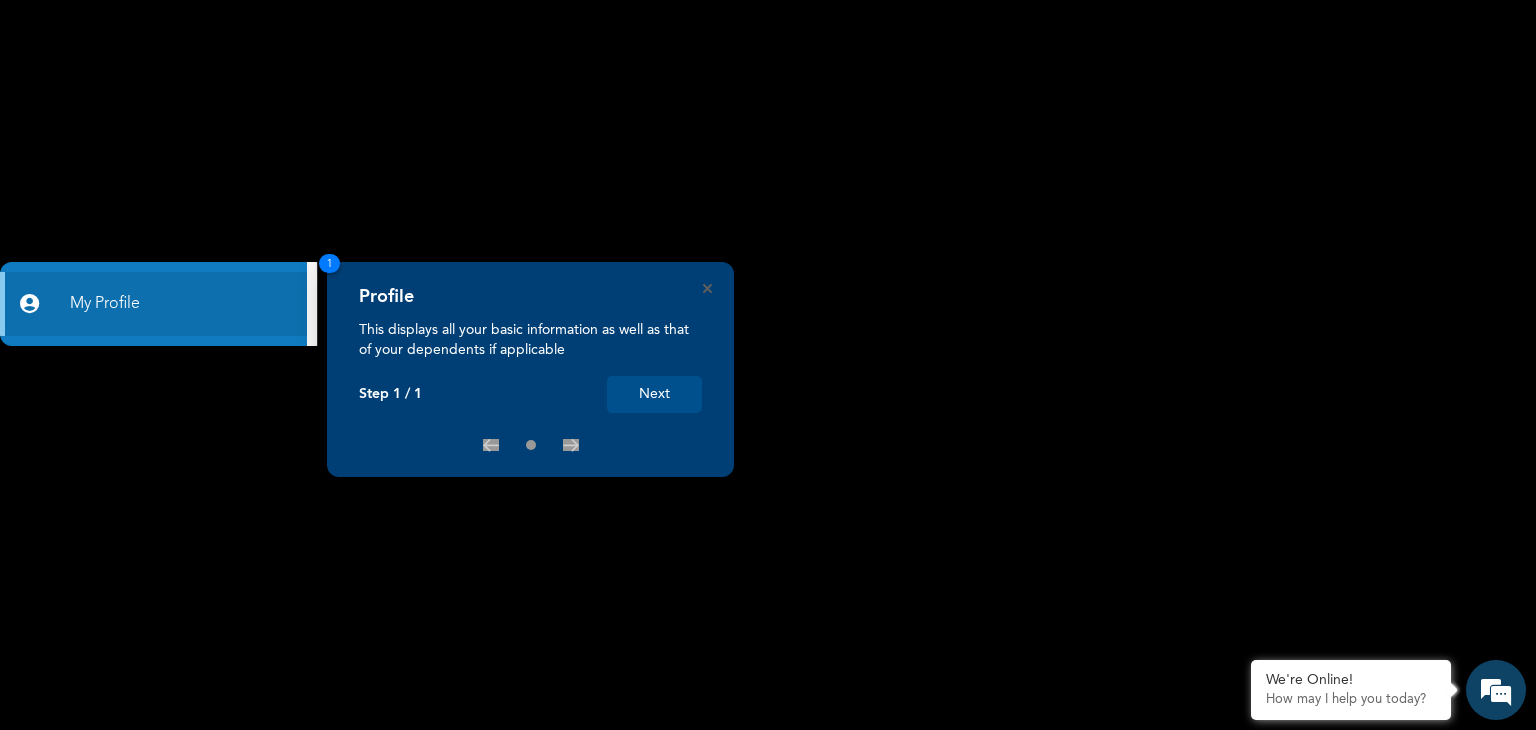 click on "Next" at bounding box center (654, 394) 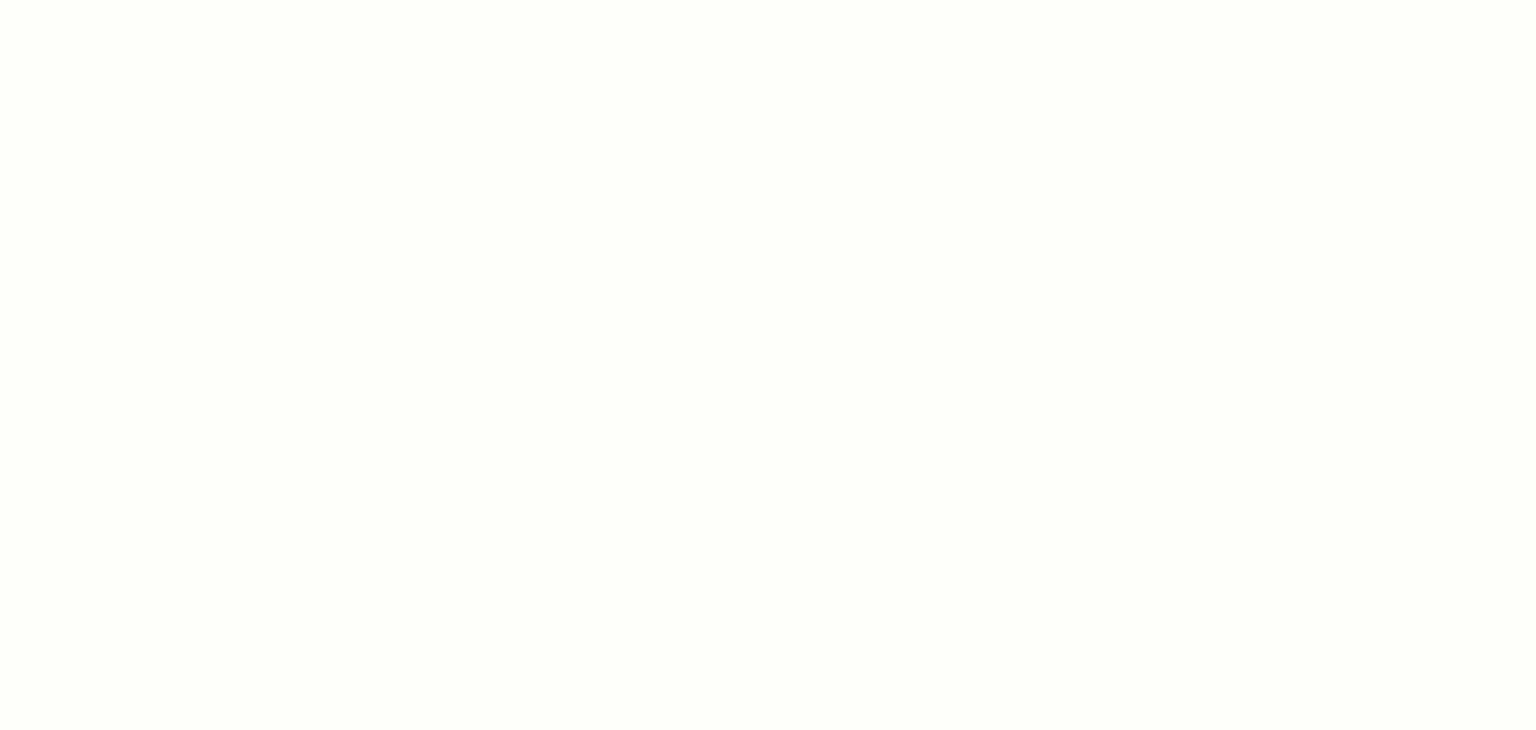 scroll, scrollTop: 0, scrollLeft: 0, axis: both 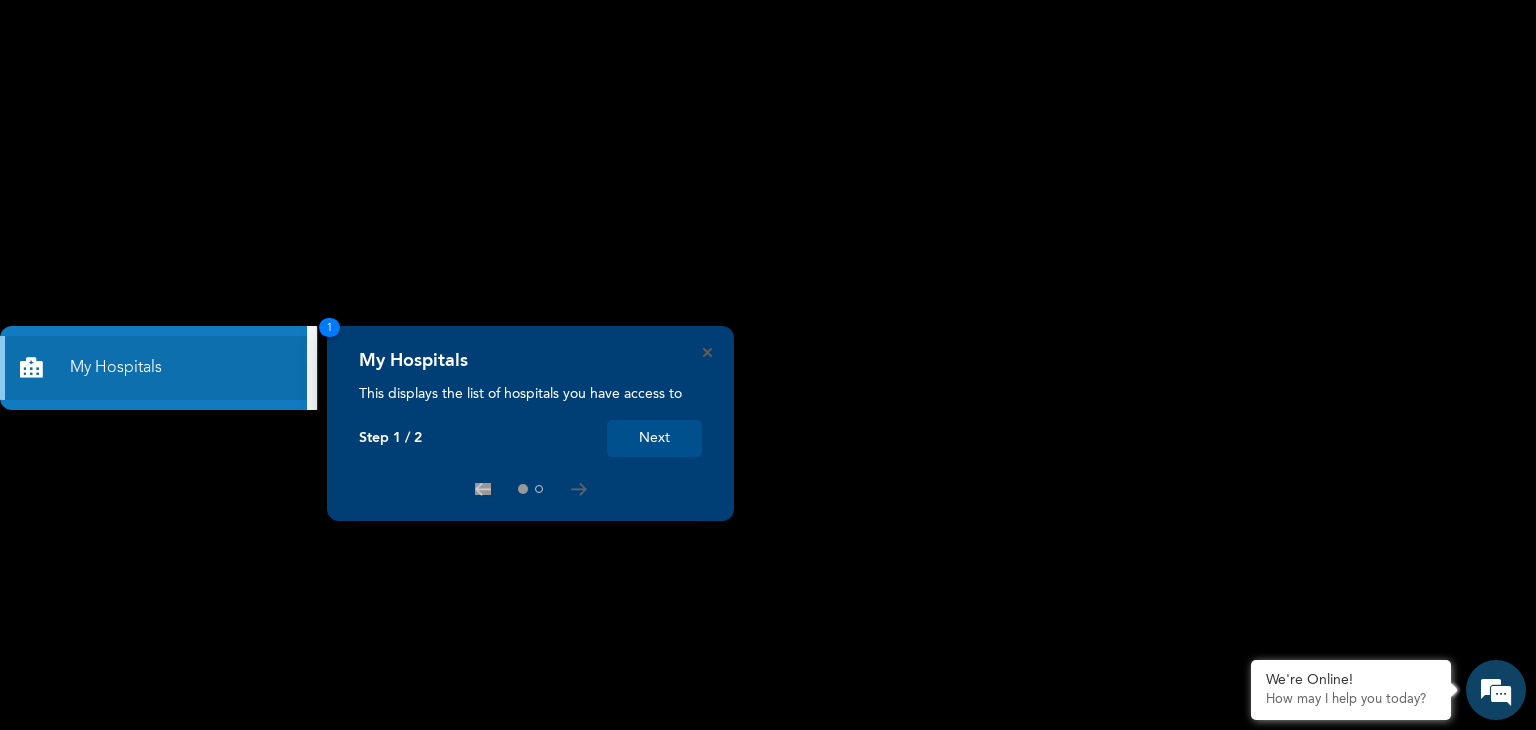 click on "Next" at bounding box center (654, 438) 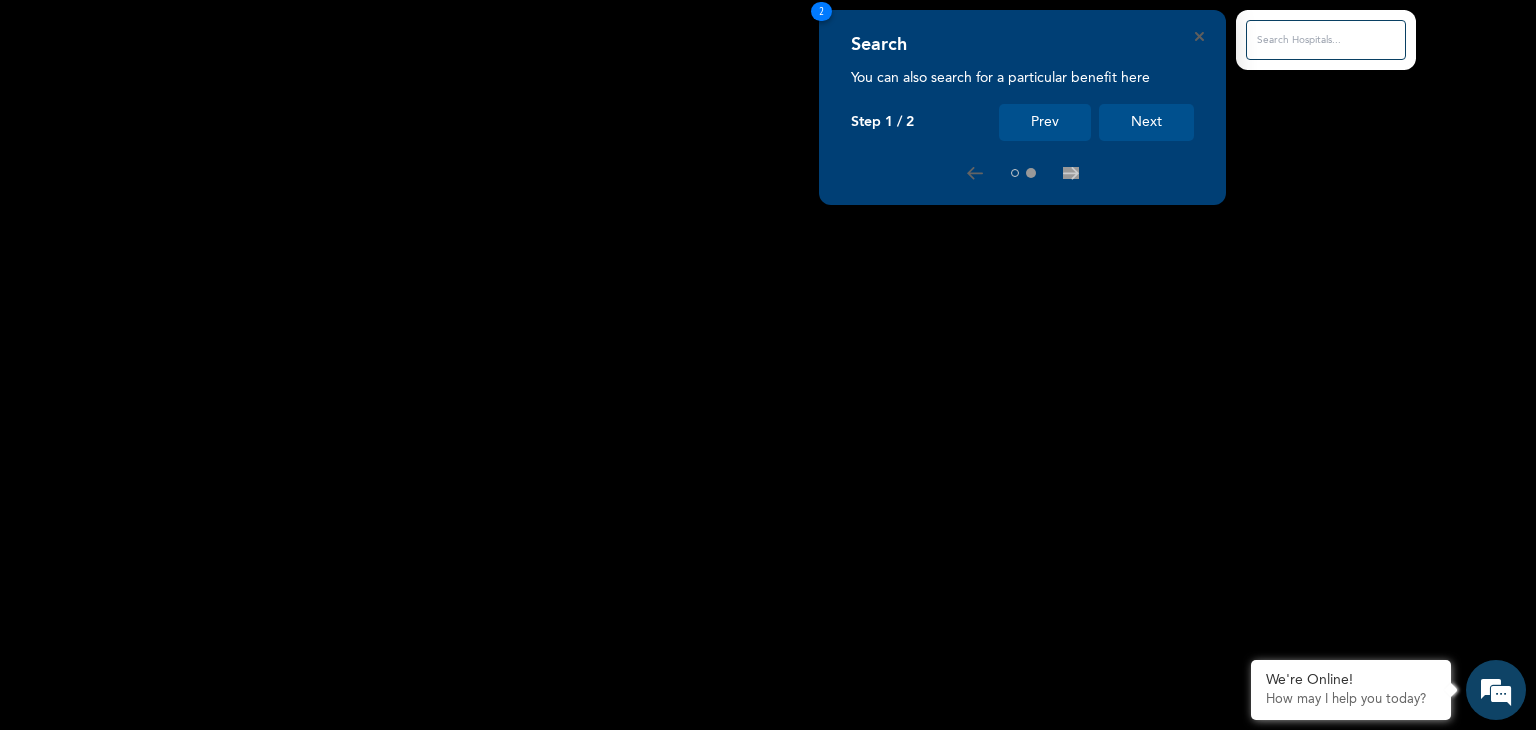 click on "Next" at bounding box center (1146, 122) 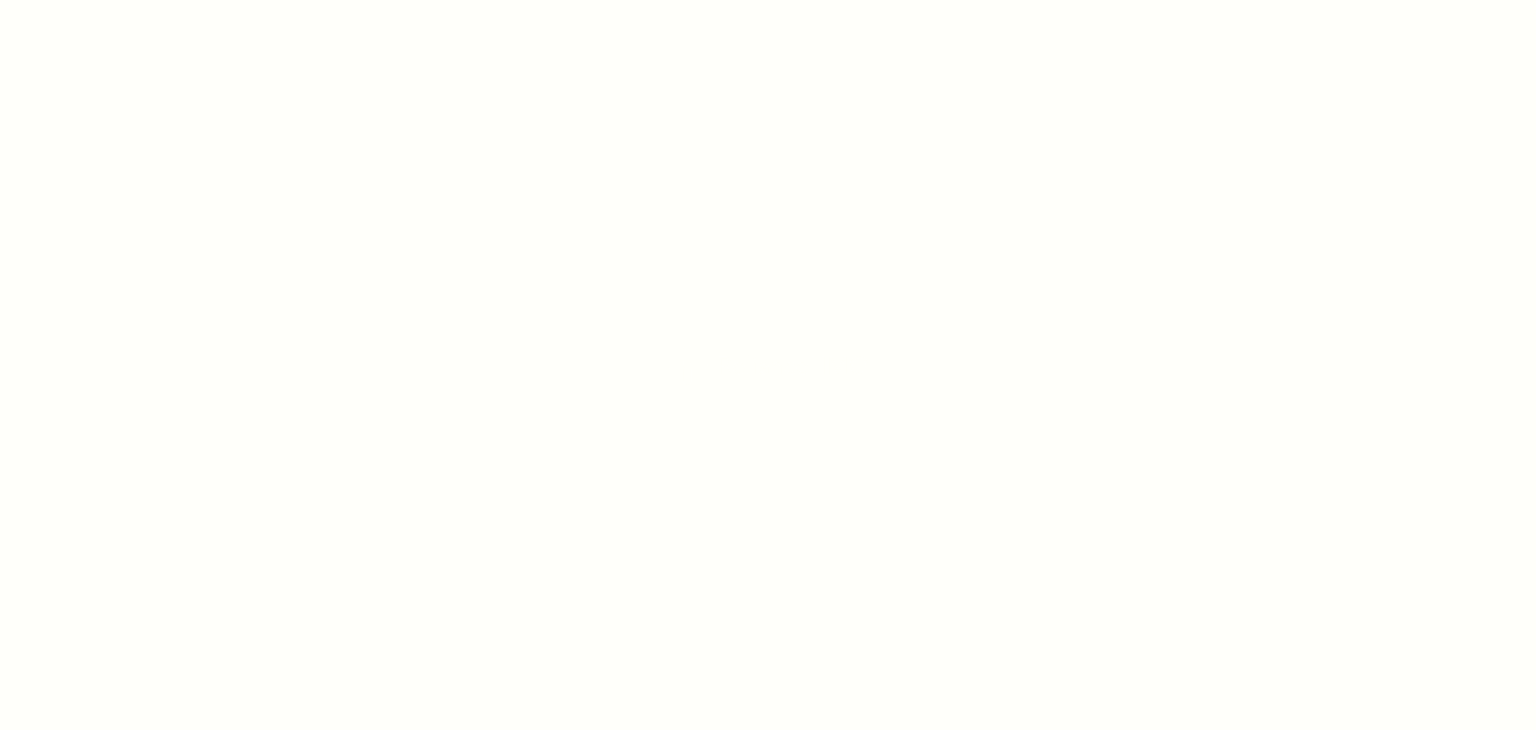 scroll, scrollTop: 0, scrollLeft: 0, axis: both 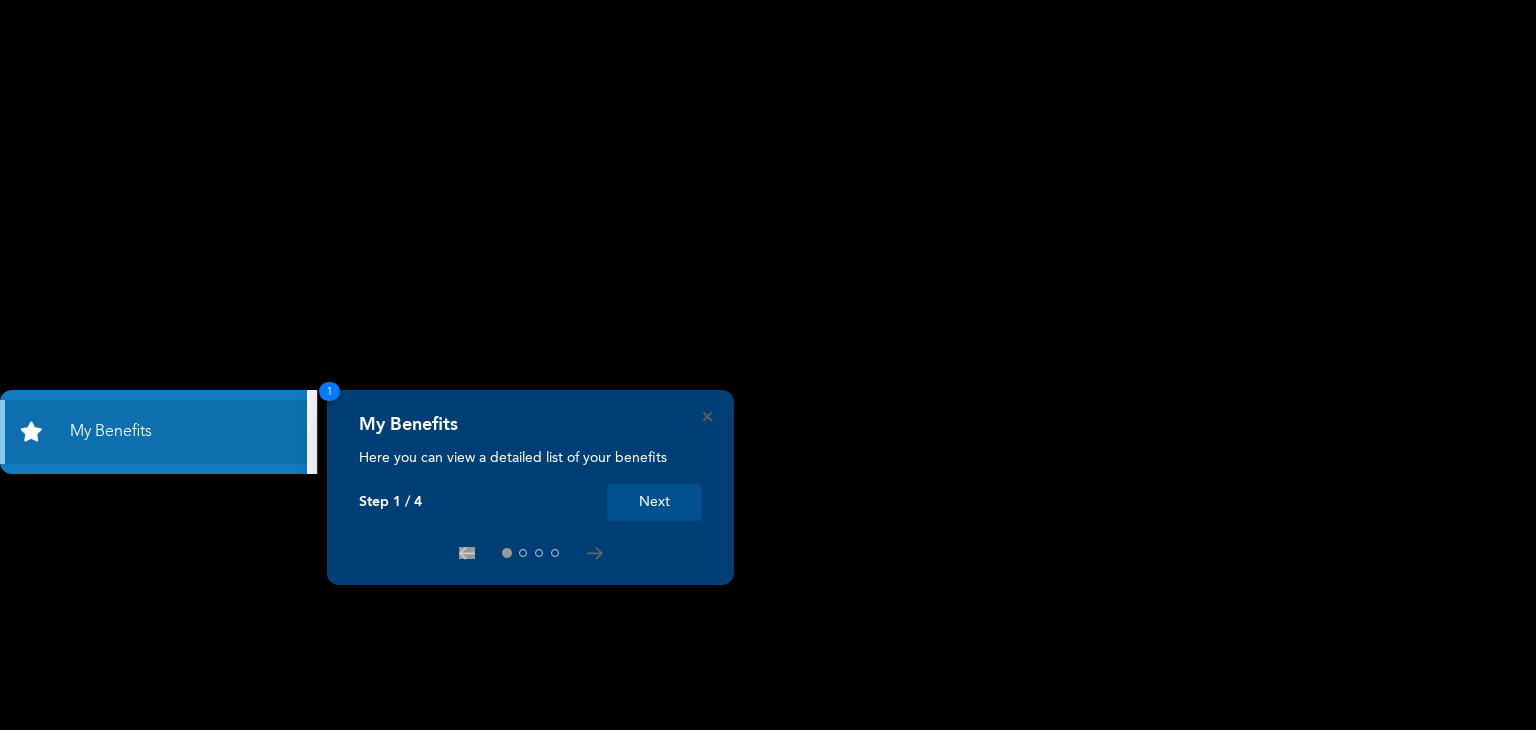click on "Next" at bounding box center (654, 502) 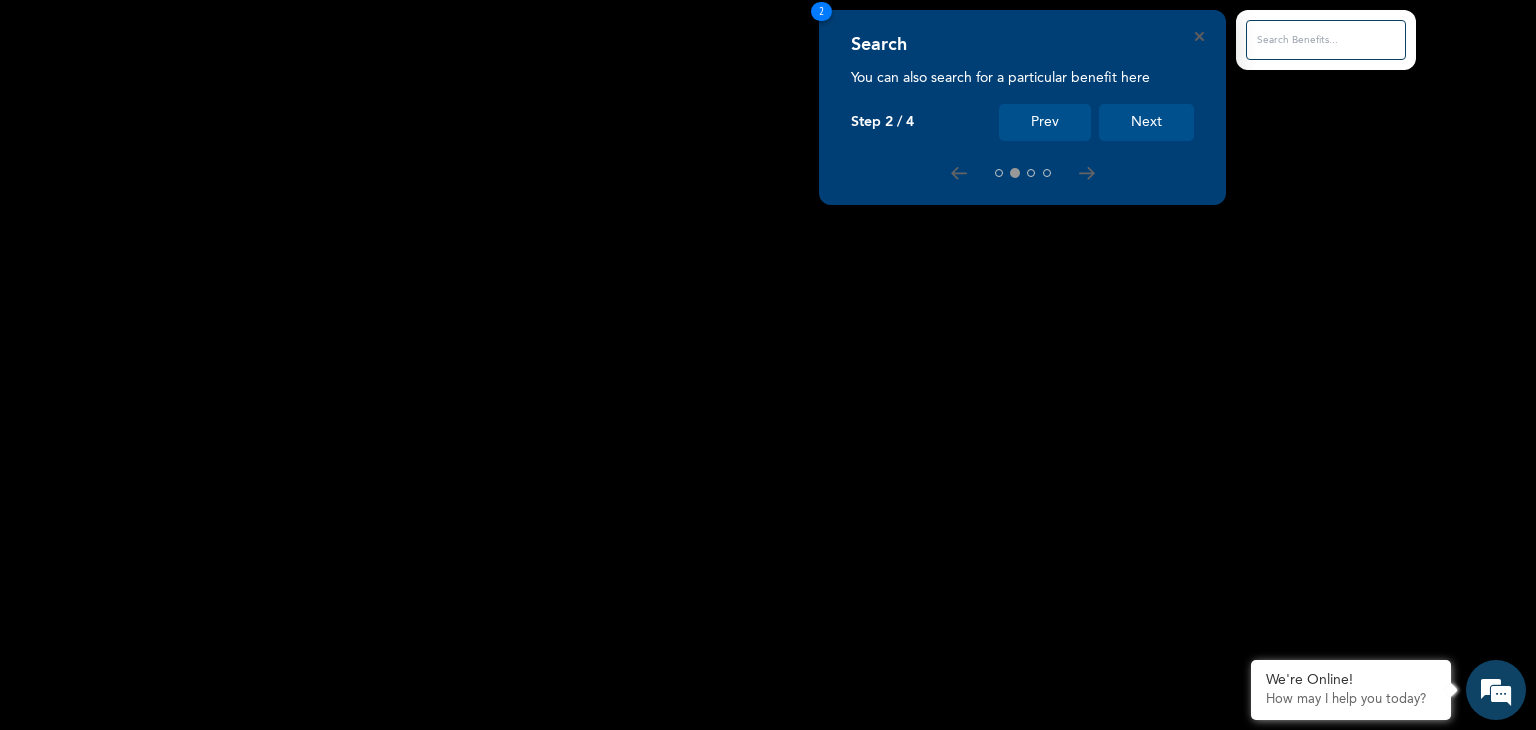 click on "Next" at bounding box center (1146, 122) 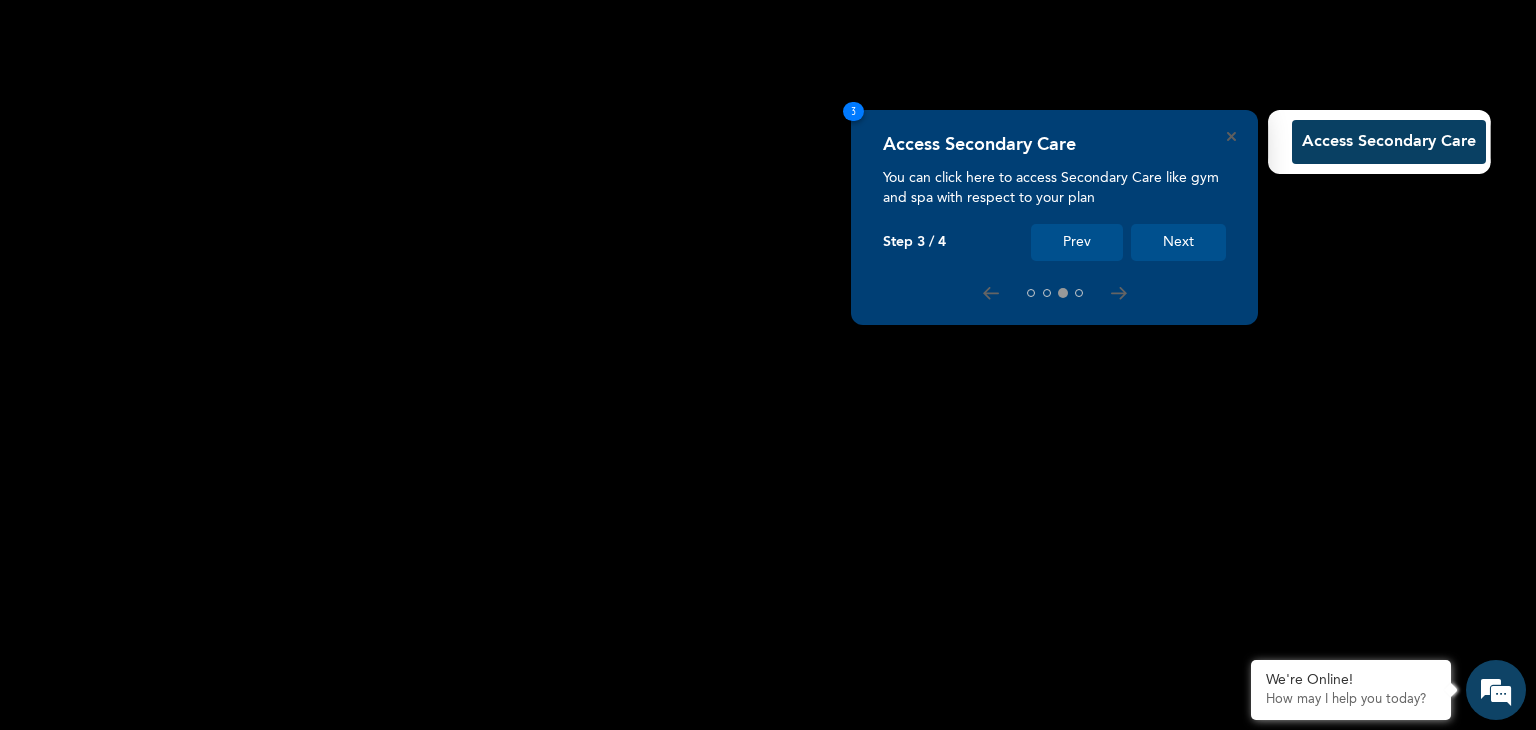 click on "Next" at bounding box center (1178, 242) 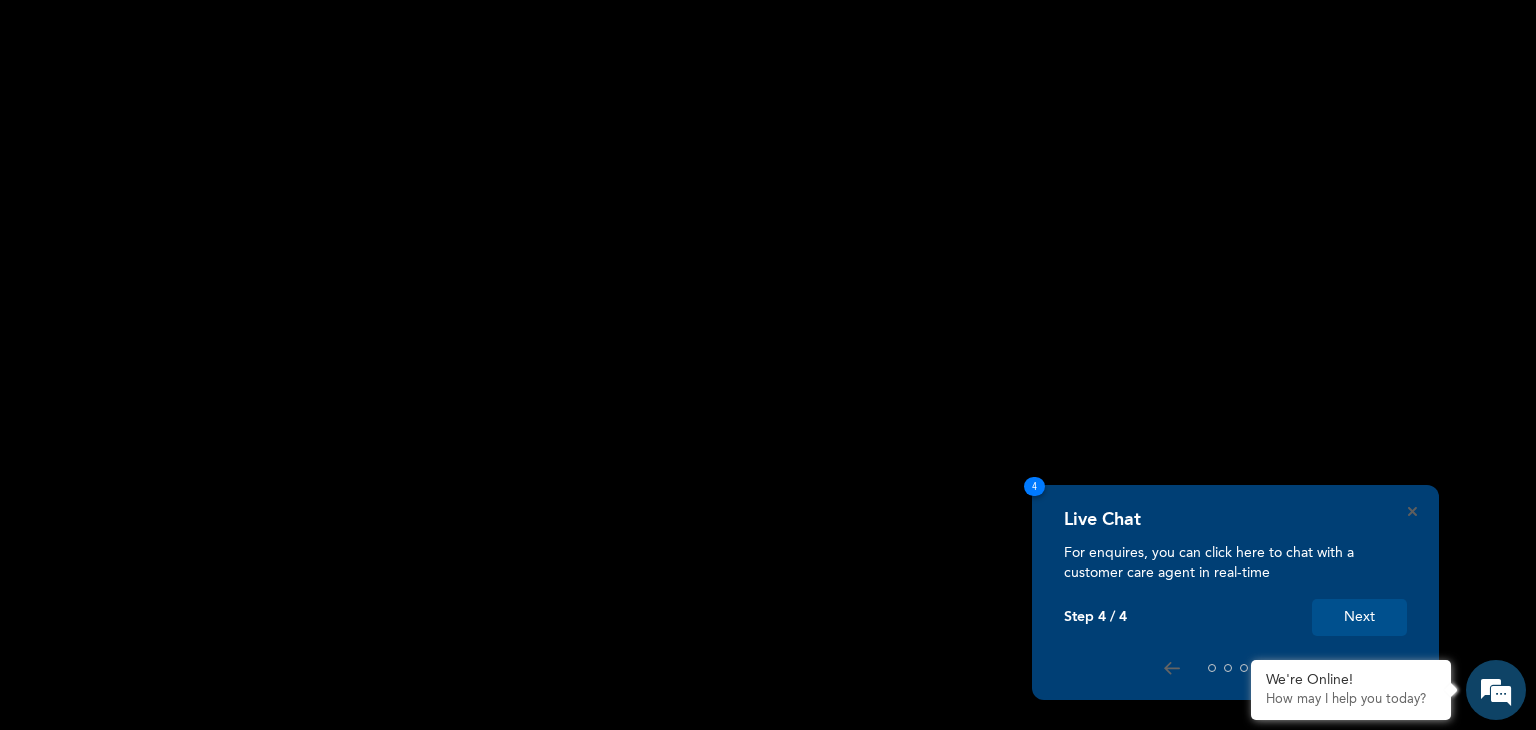 click on "Next" at bounding box center [1359, 617] 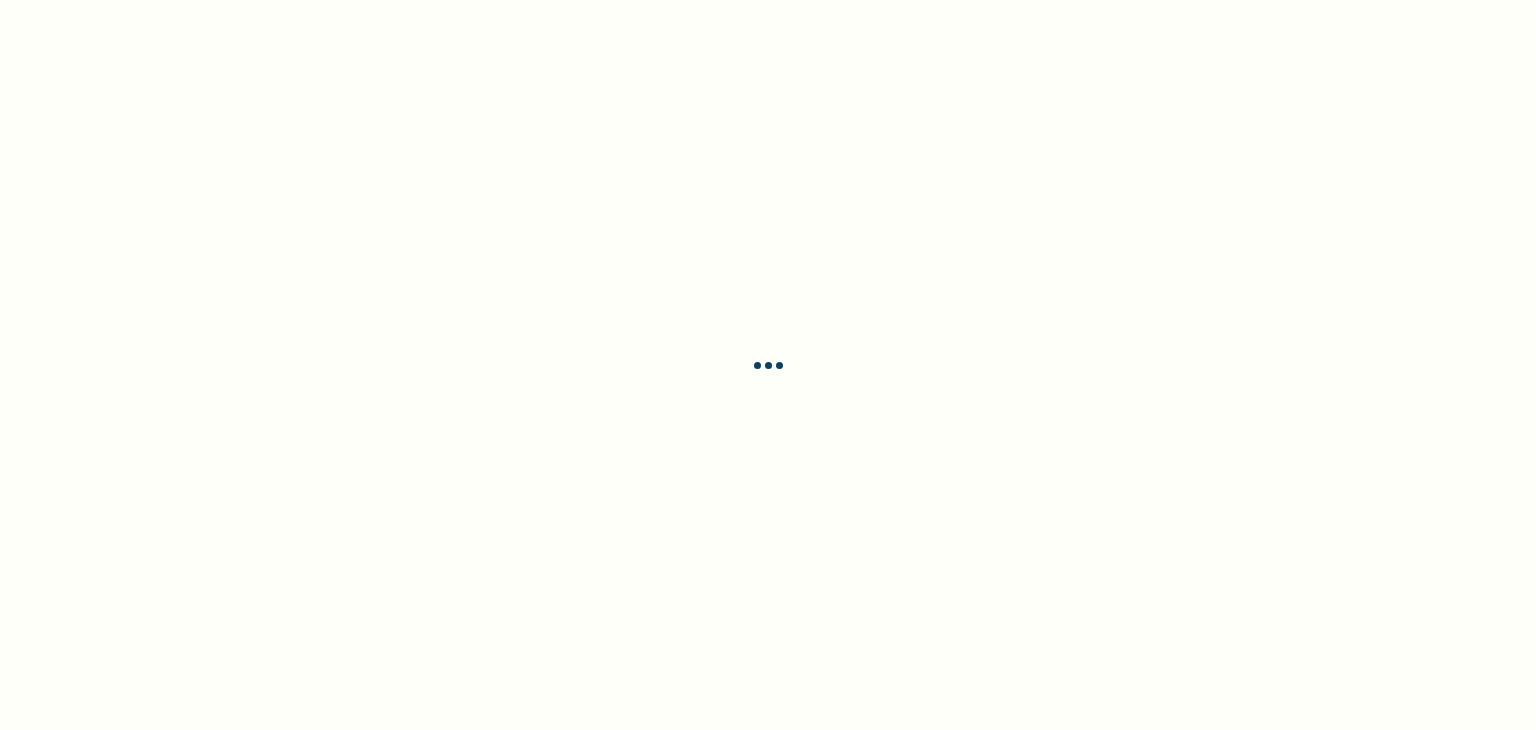scroll, scrollTop: 0, scrollLeft: 0, axis: both 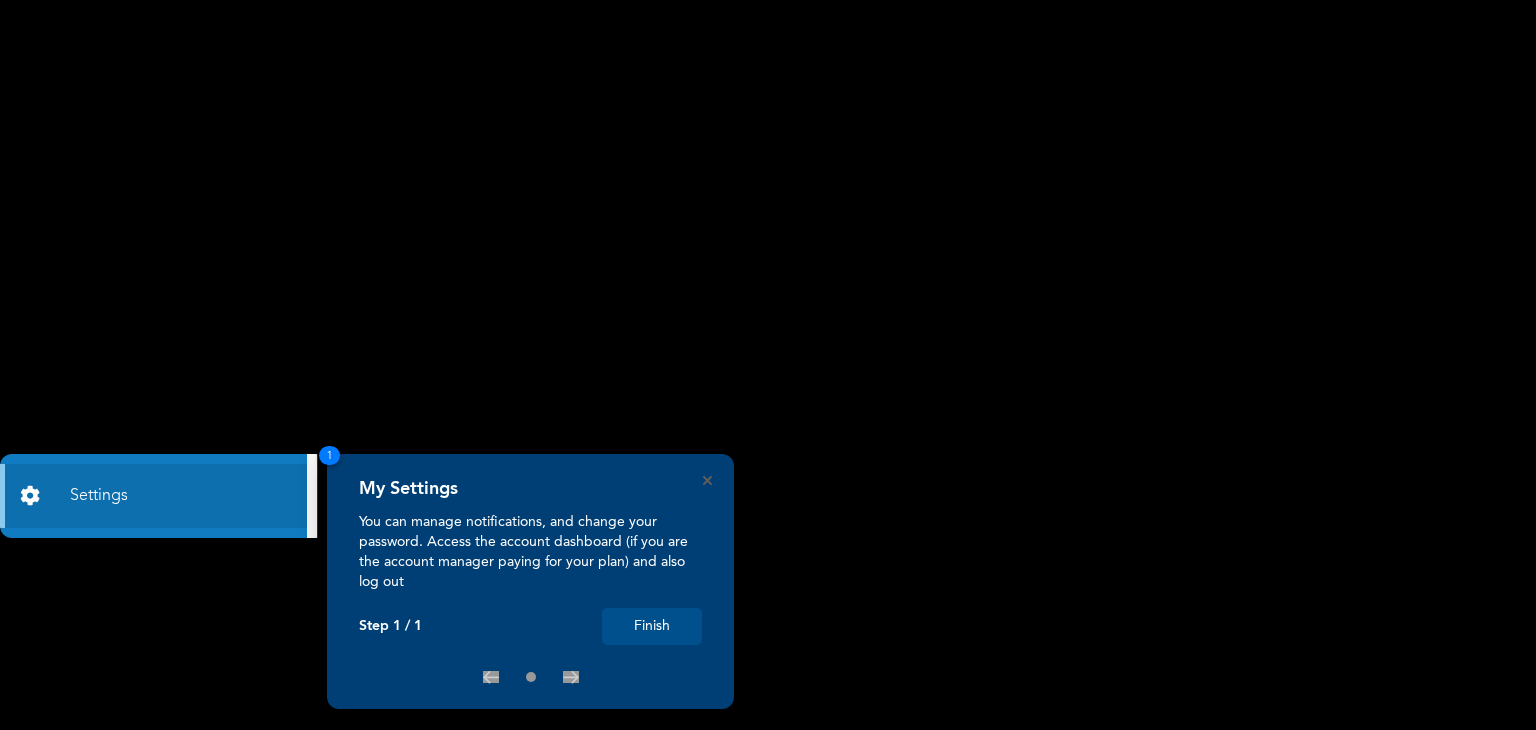 click on "Finish" at bounding box center (652, 626) 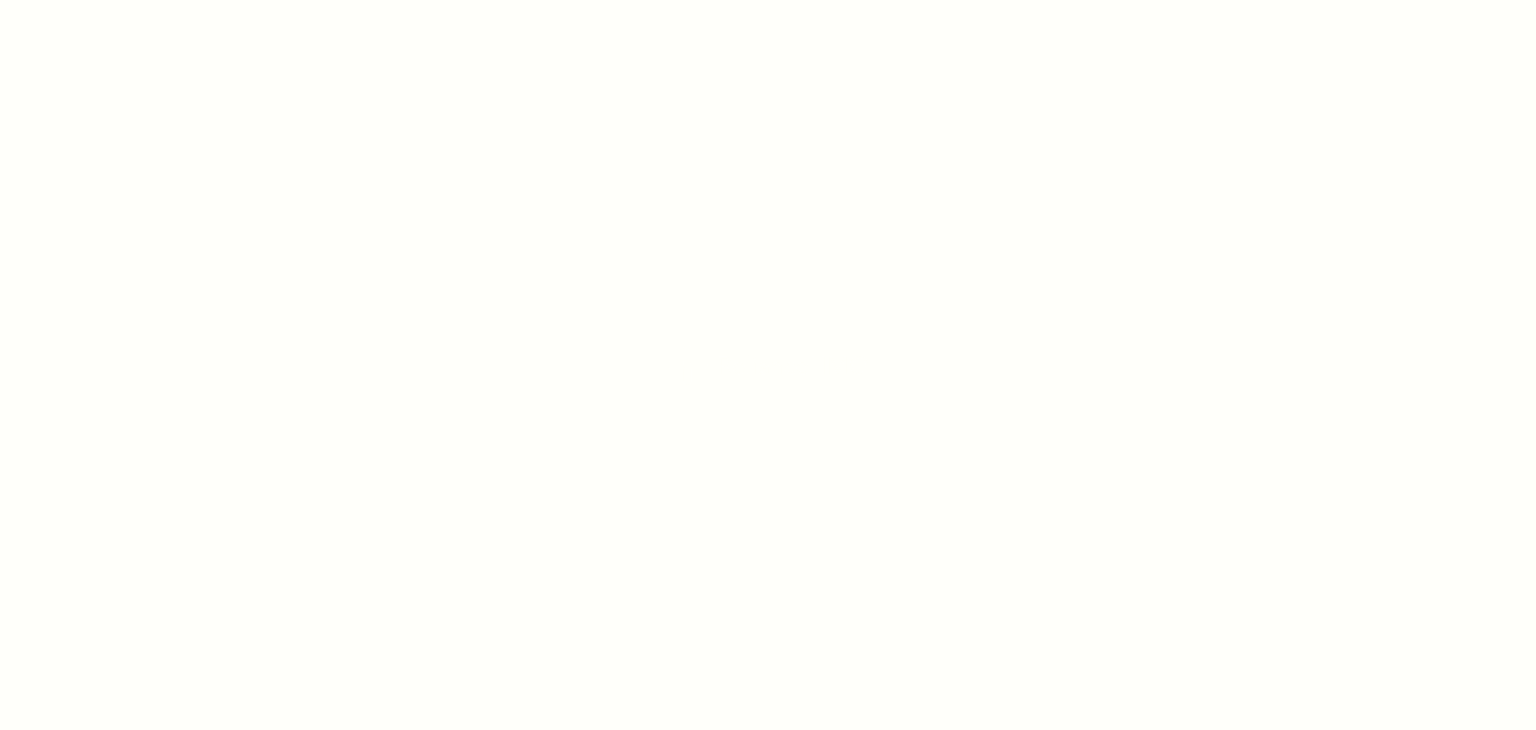 scroll, scrollTop: 0, scrollLeft: 0, axis: both 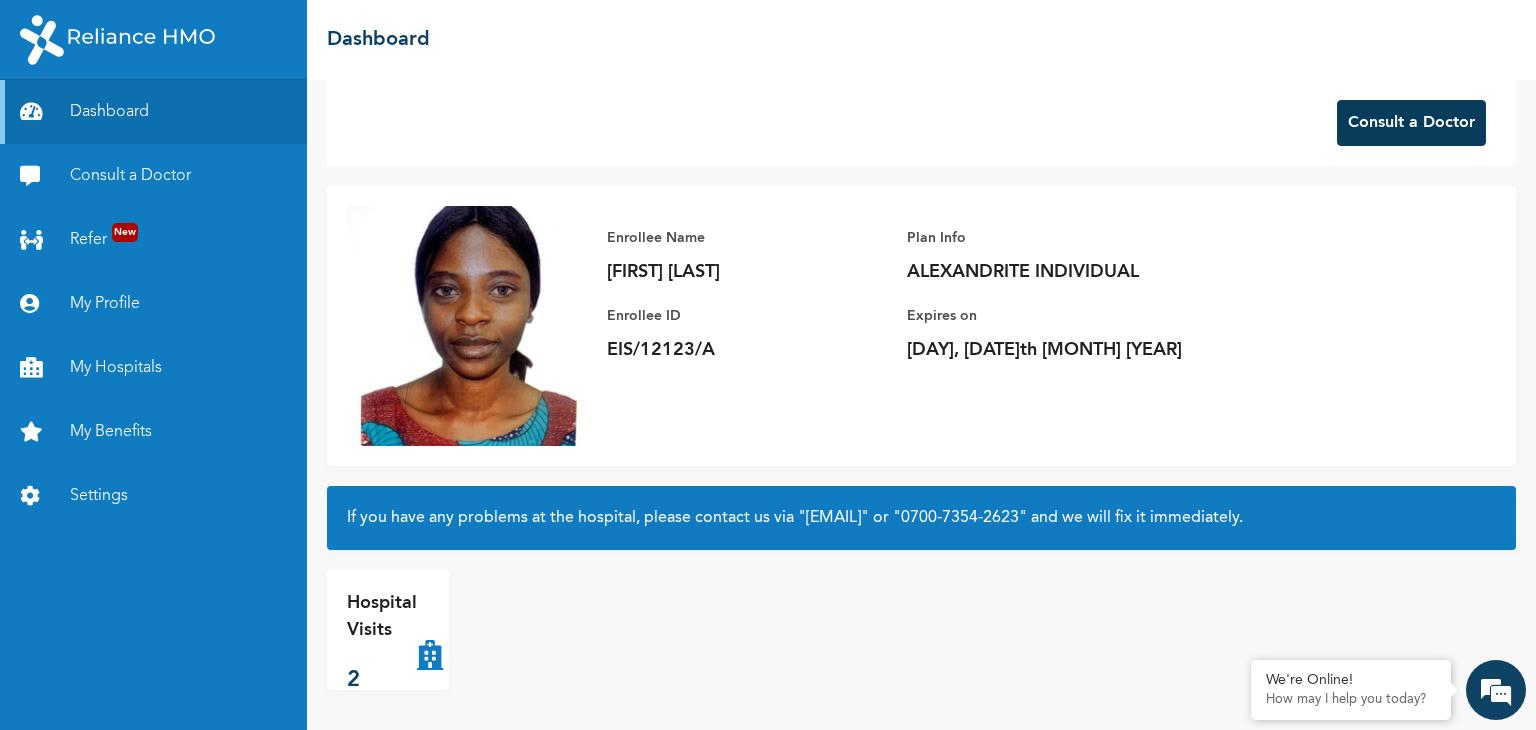 click on "Consult a Doctor" at bounding box center [1411, 123] 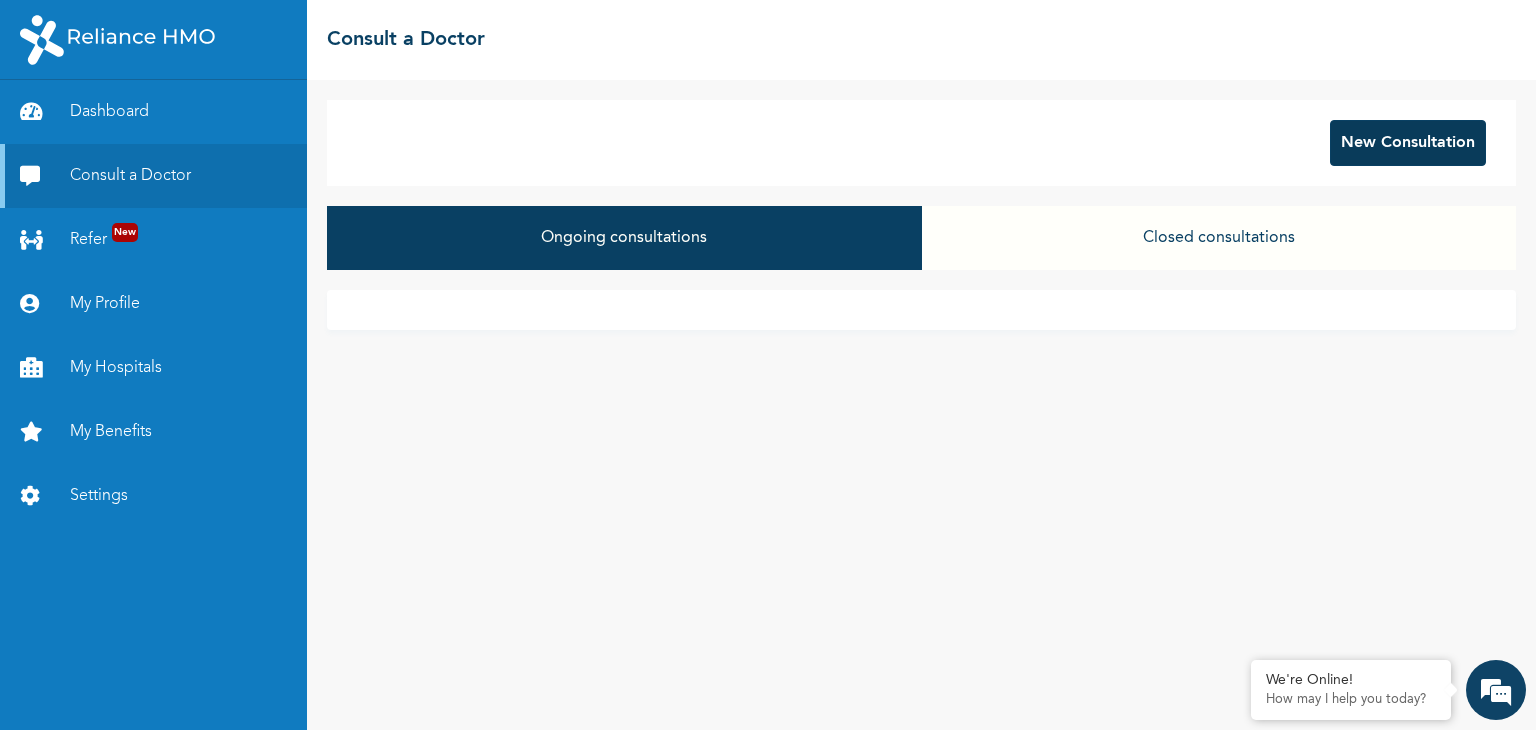 click on "New Consultation" at bounding box center [1408, 143] 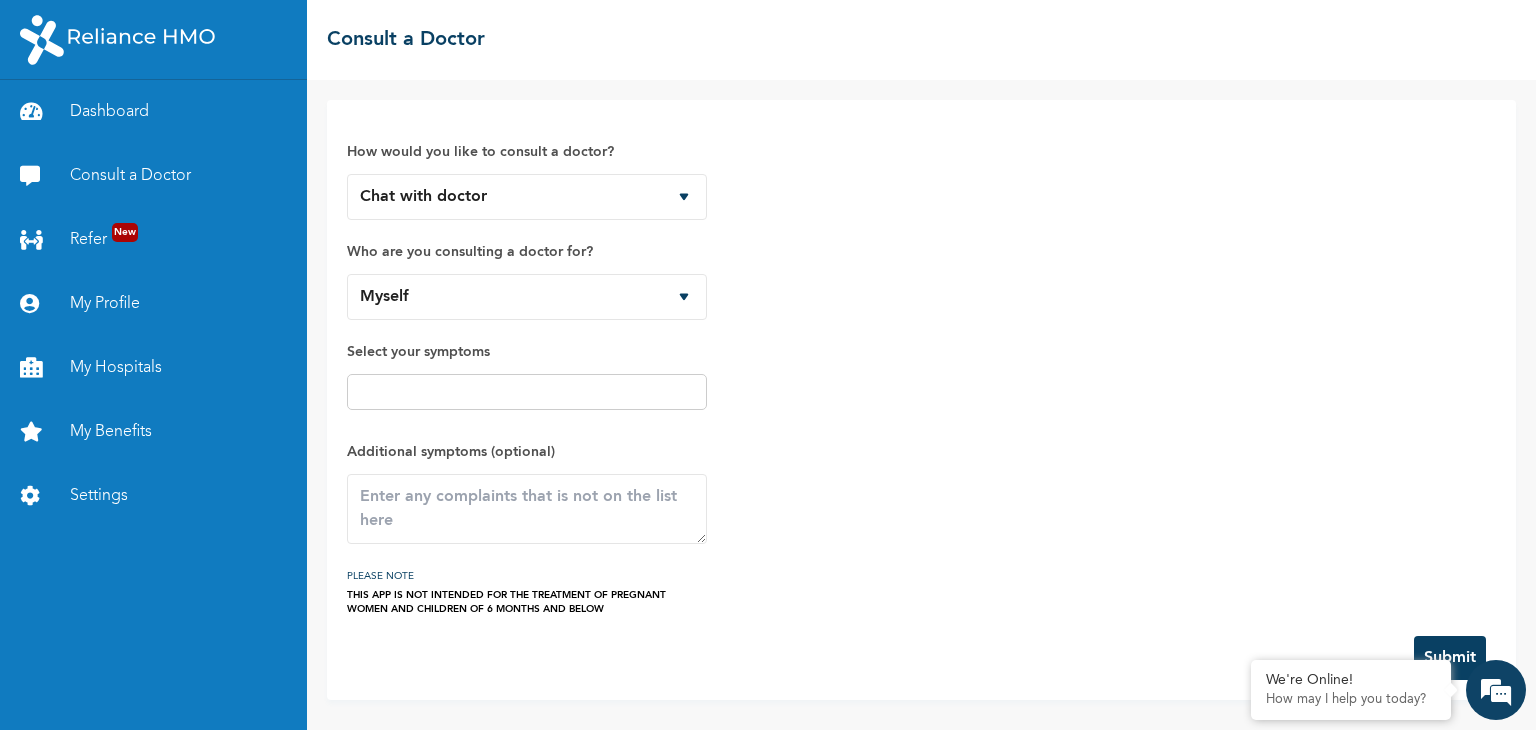 click at bounding box center (527, 392) 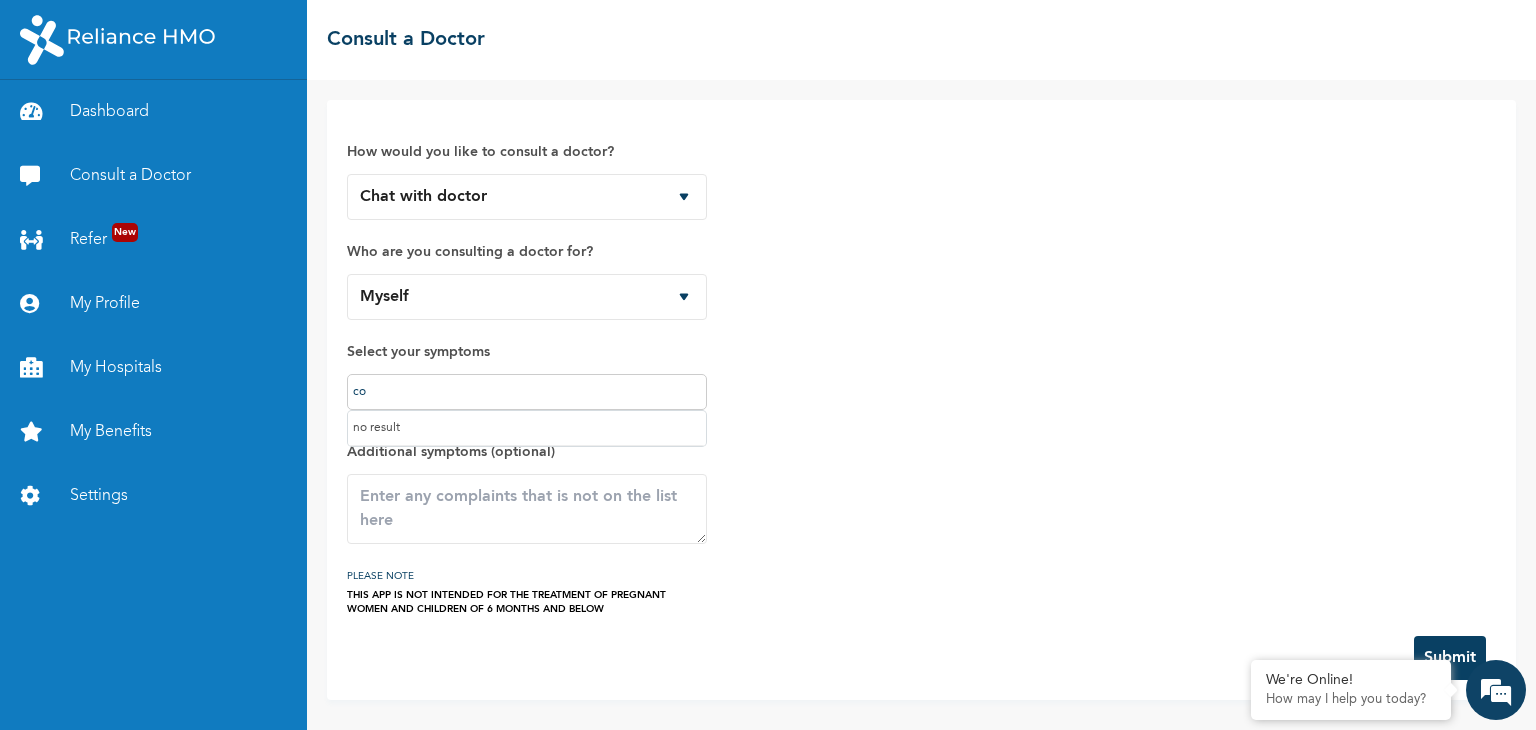 type on "c" 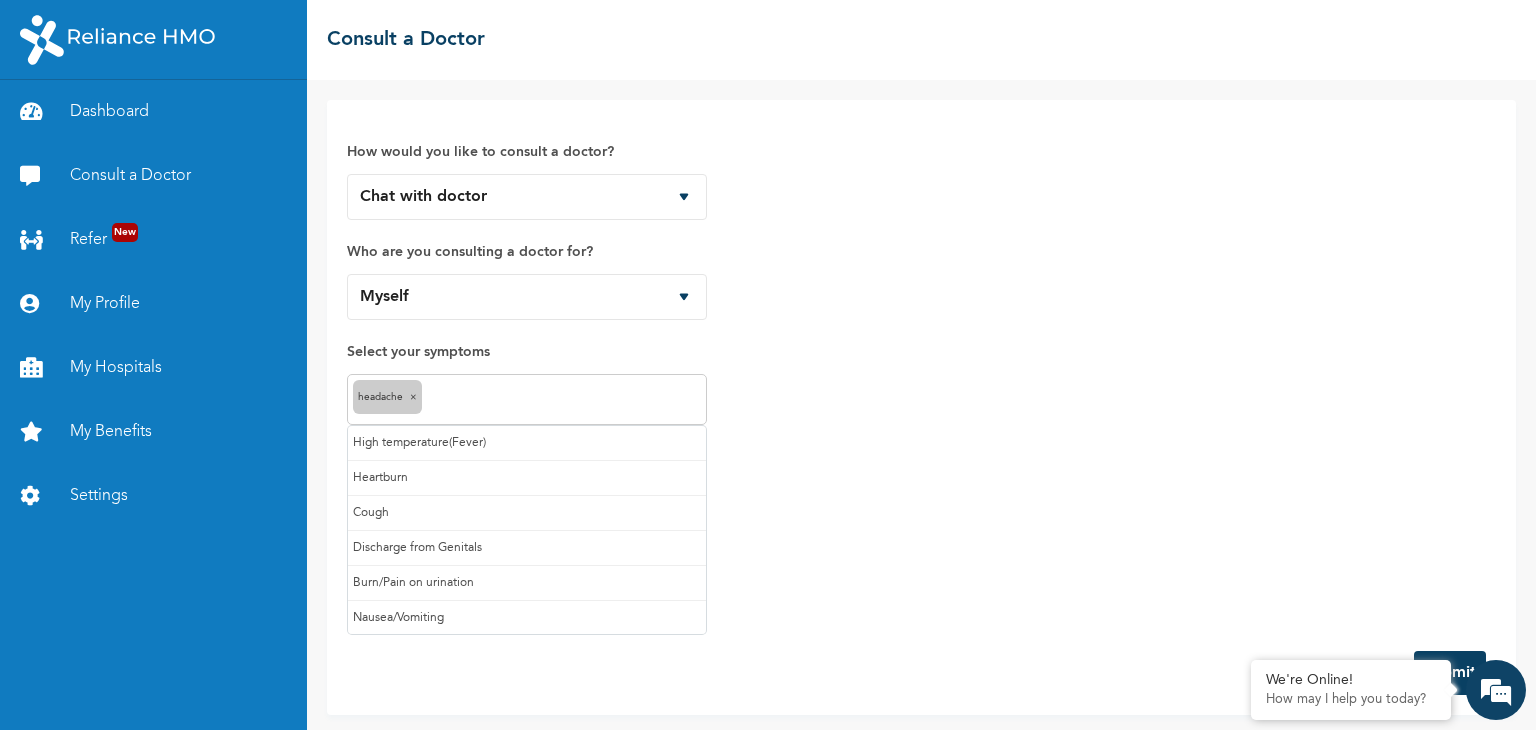 click at bounding box center [564, 400] 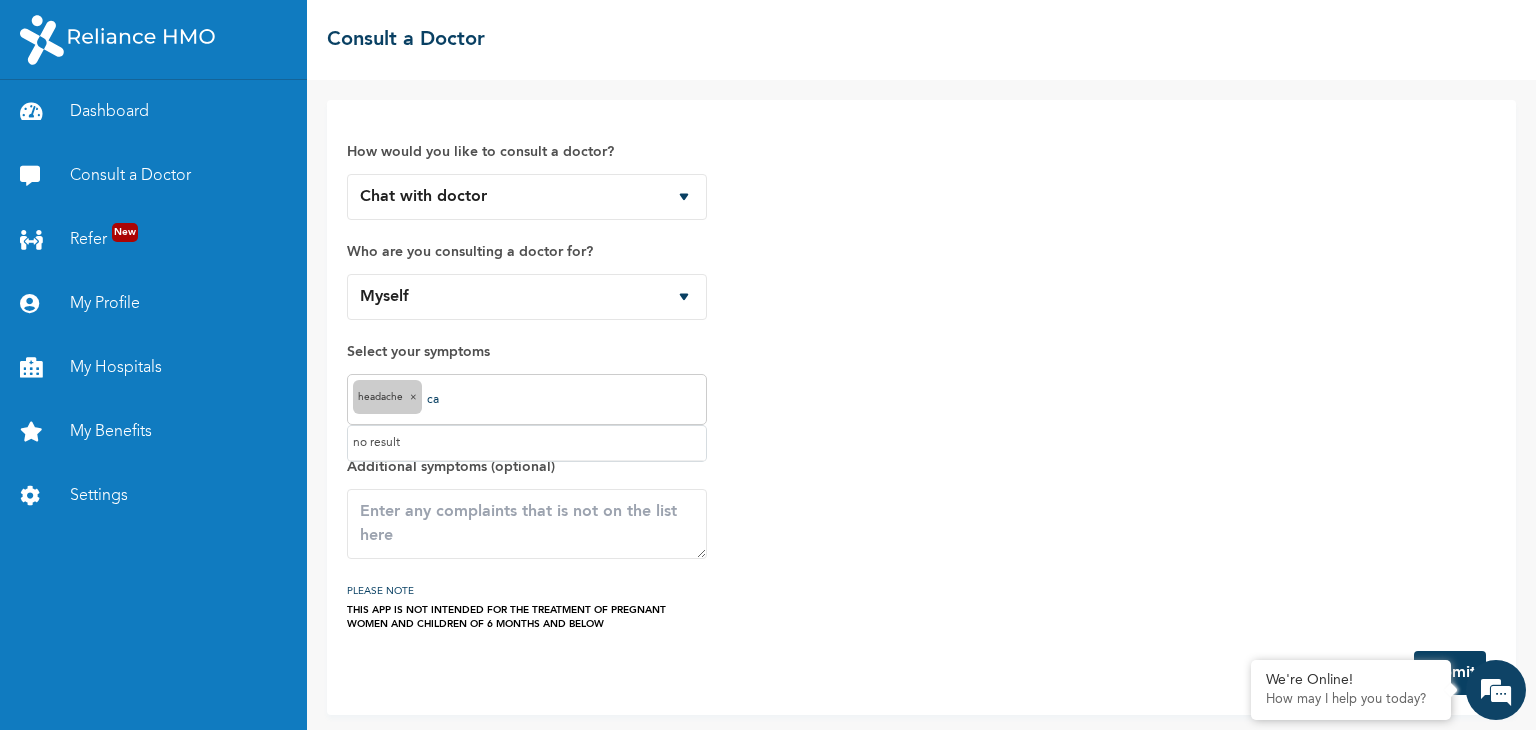 type on "c" 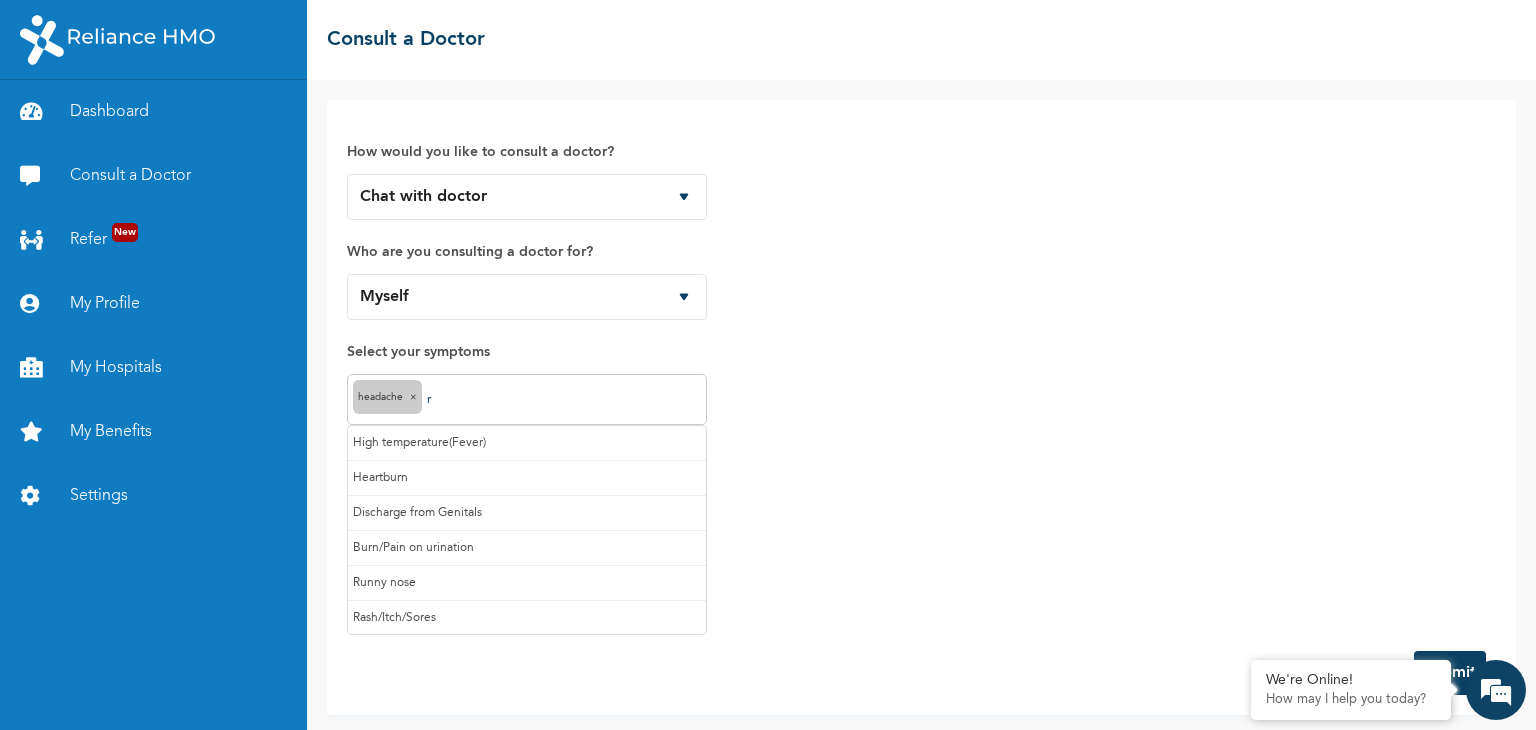 type on "ru" 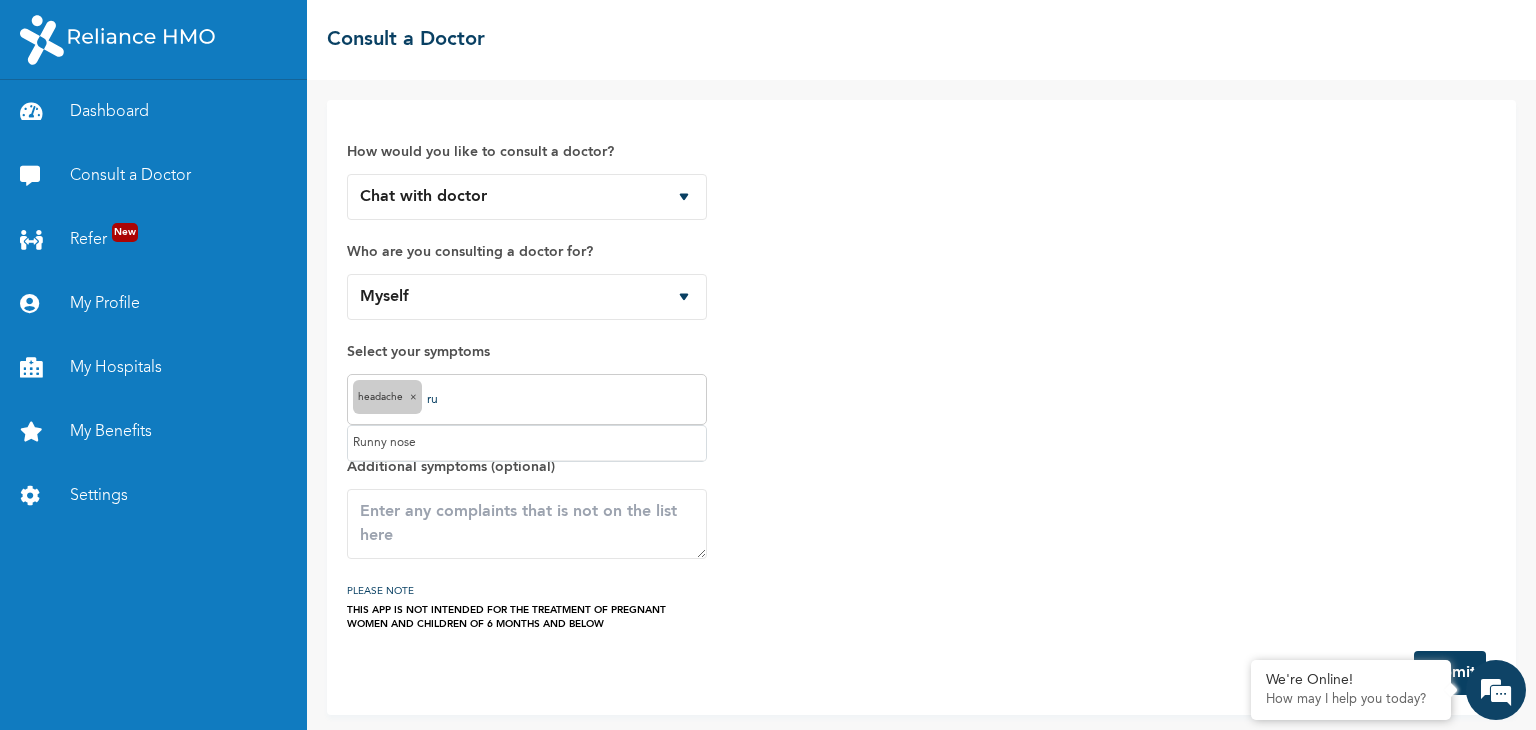 type 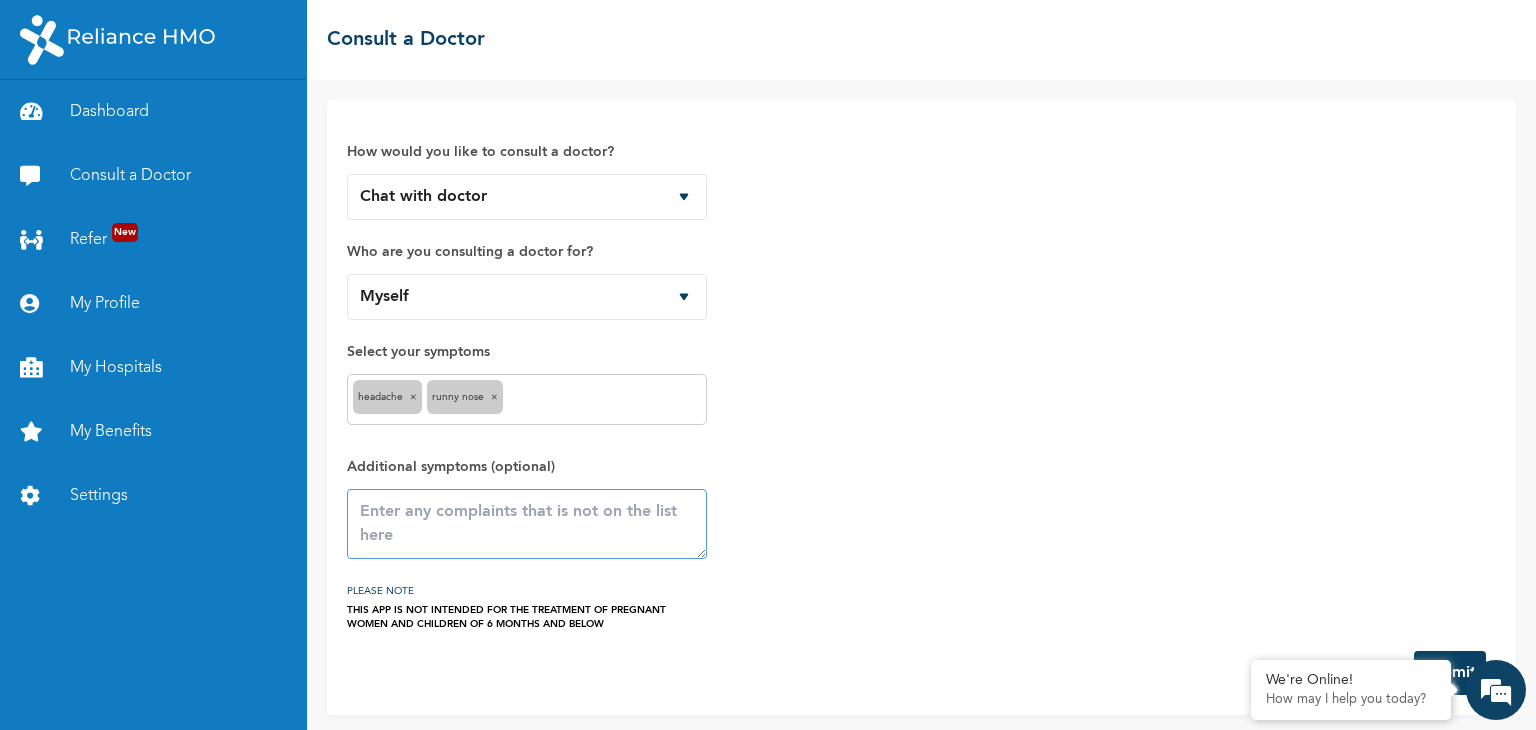 click at bounding box center (527, 524) 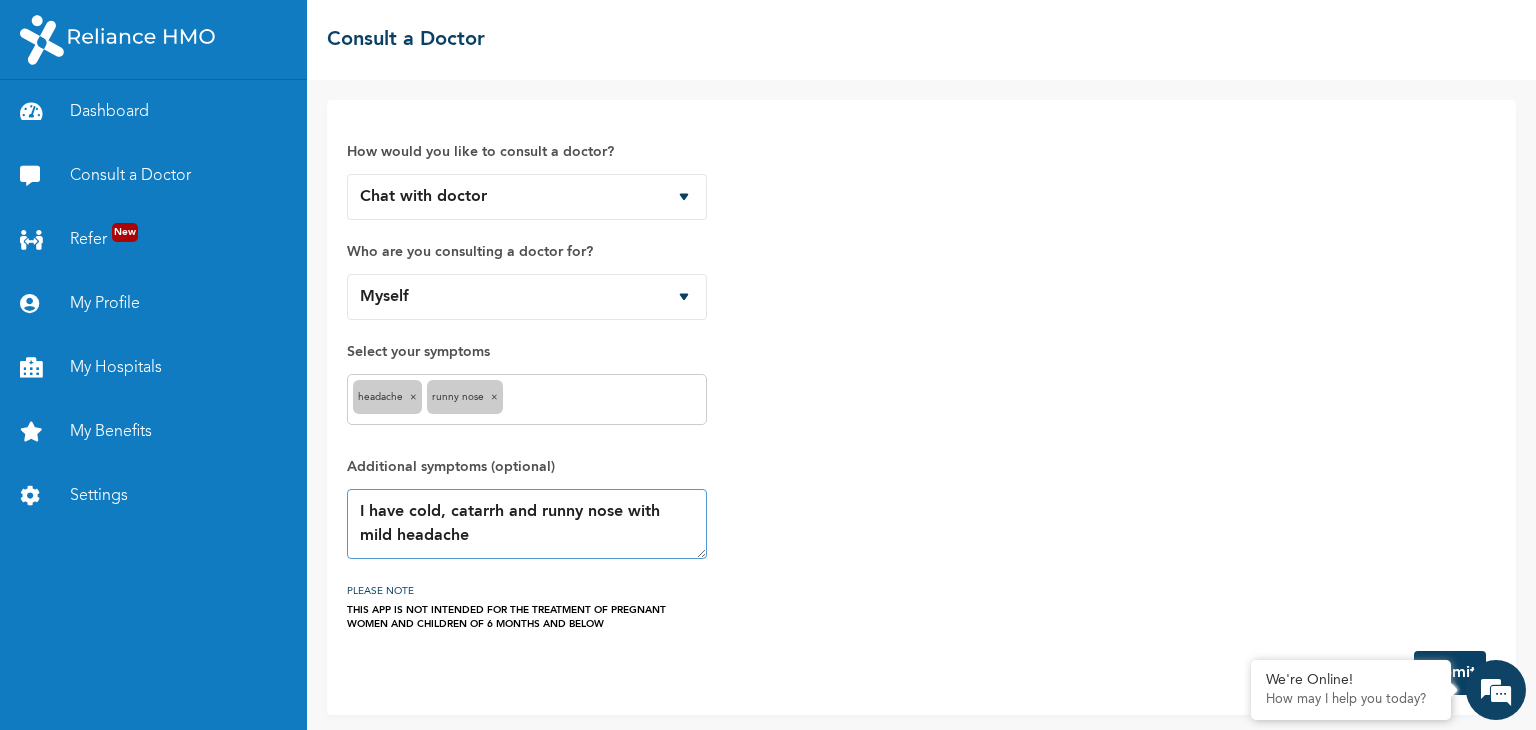 scroll, scrollTop: 4, scrollLeft: 0, axis: vertical 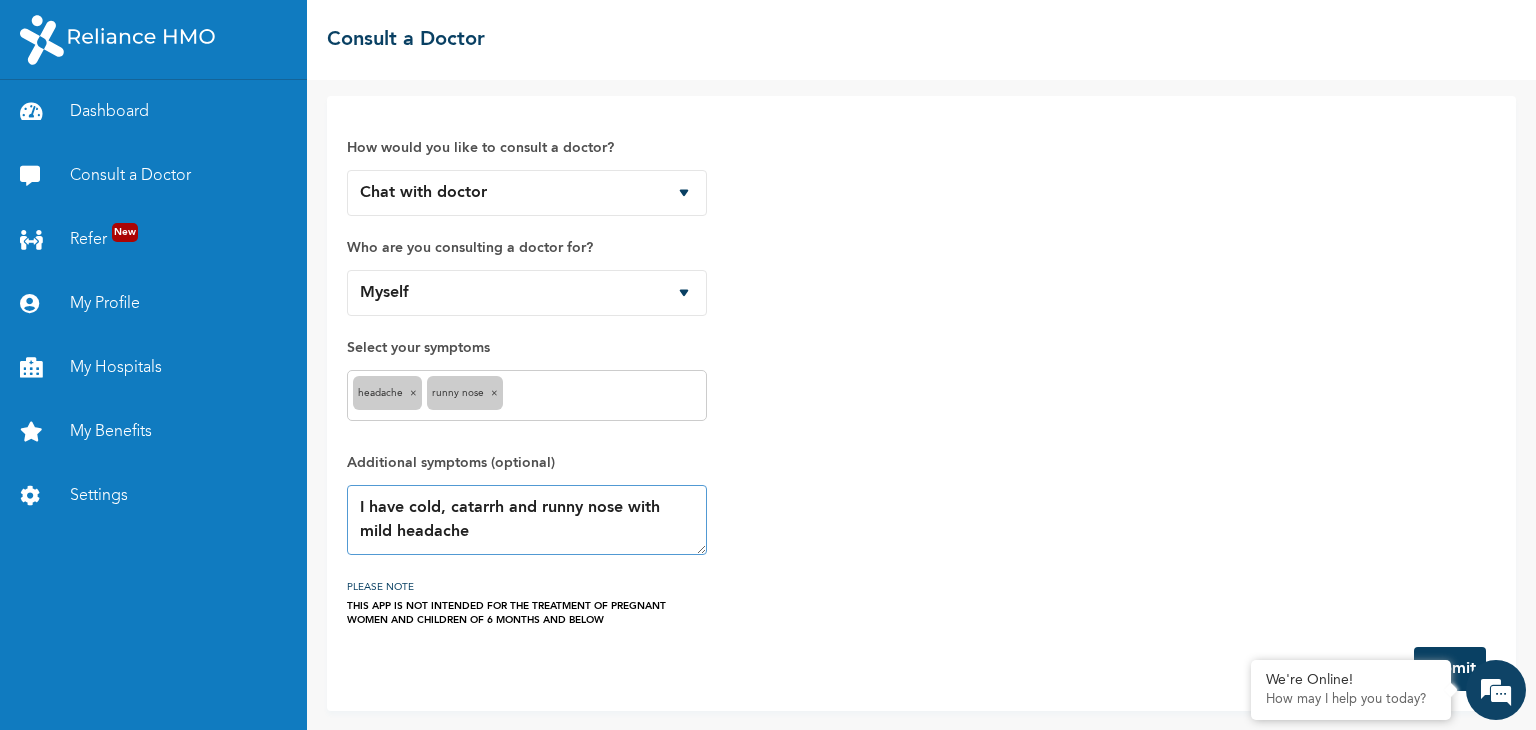 type on "I have cold, catarrh and runny nose with mild headache" 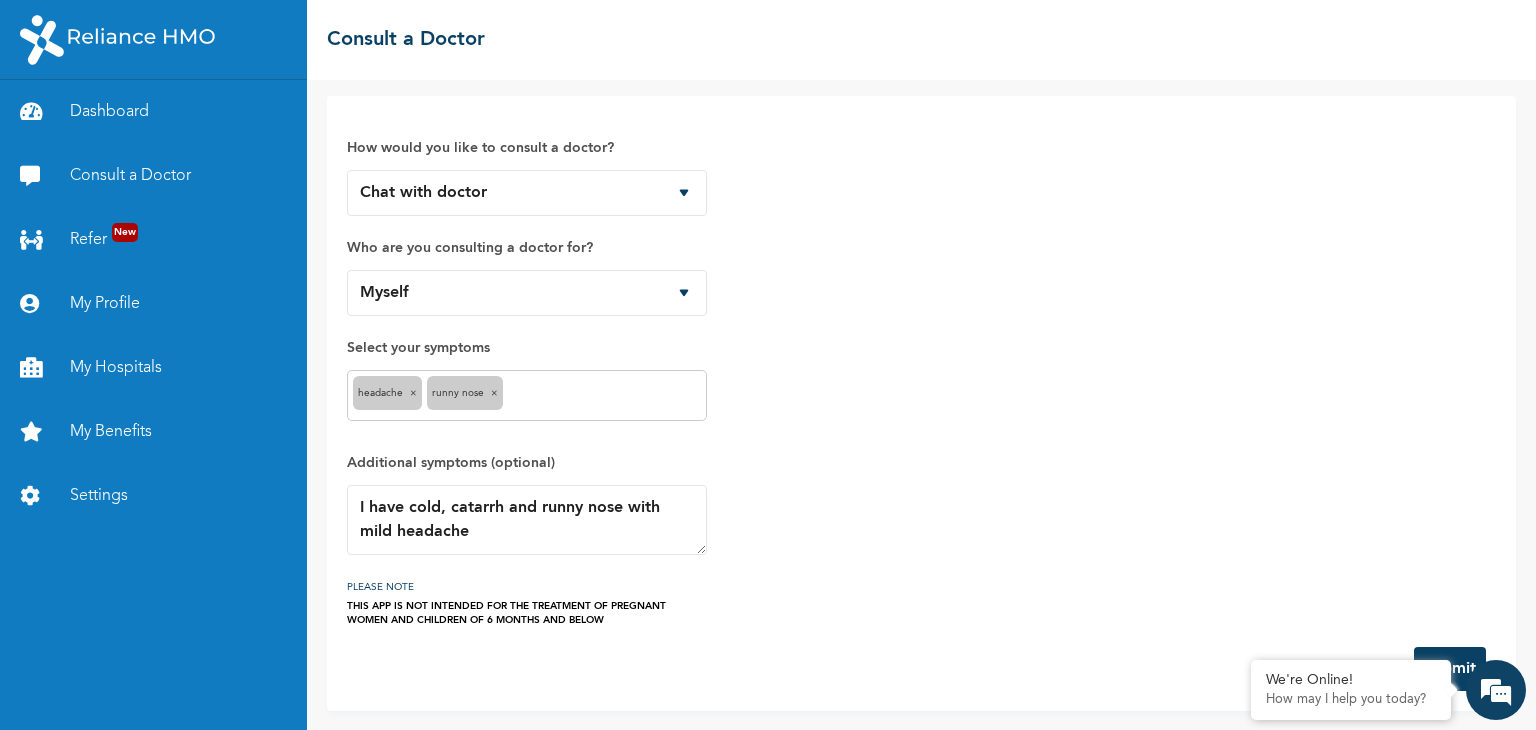 click on "Submit" at bounding box center (1450, 669) 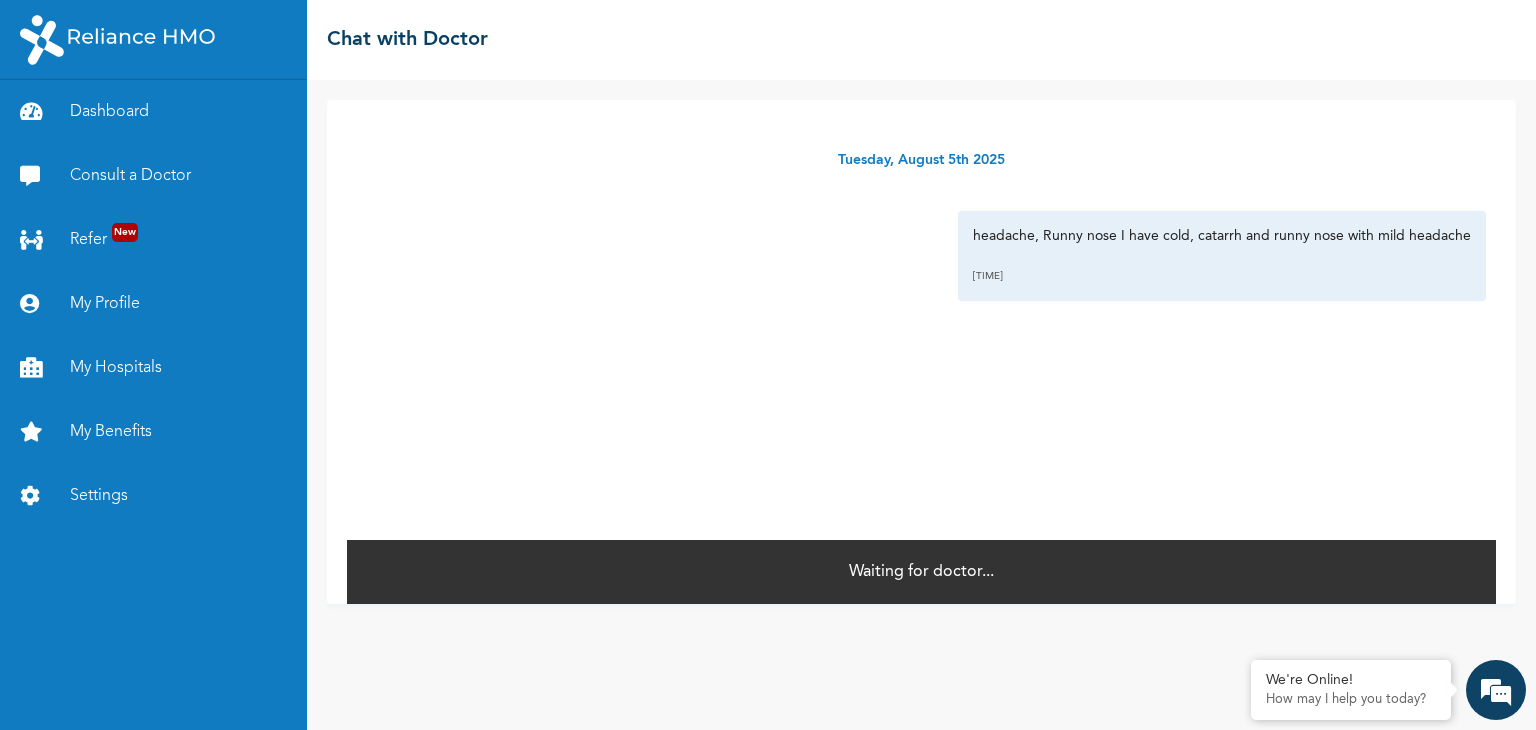 click on "headache, Runny nose I have cold, catarrh and runny nose with mild headache [TIME]" at bounding box center (921, 256) 